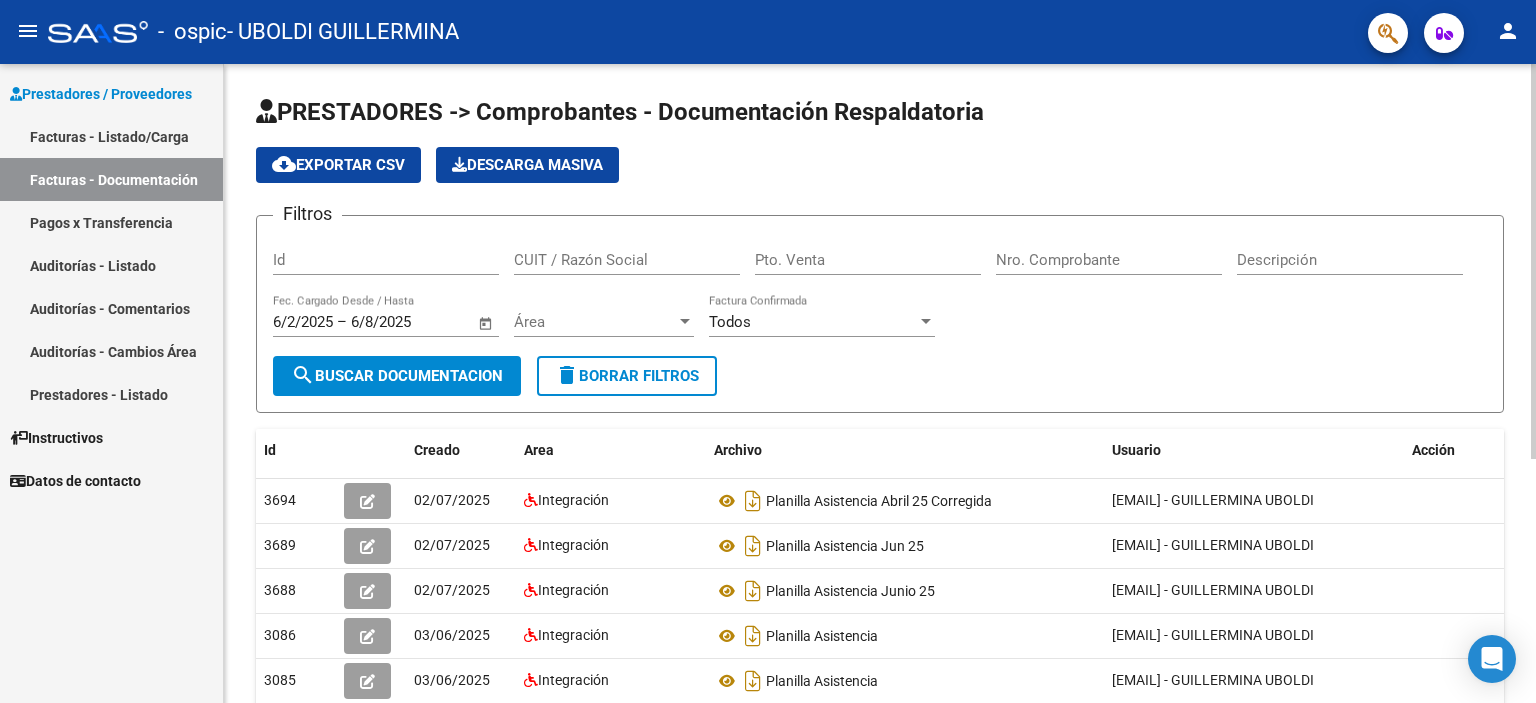 scroll, scrollTop: 0, scrollLeft: 0, axis: both 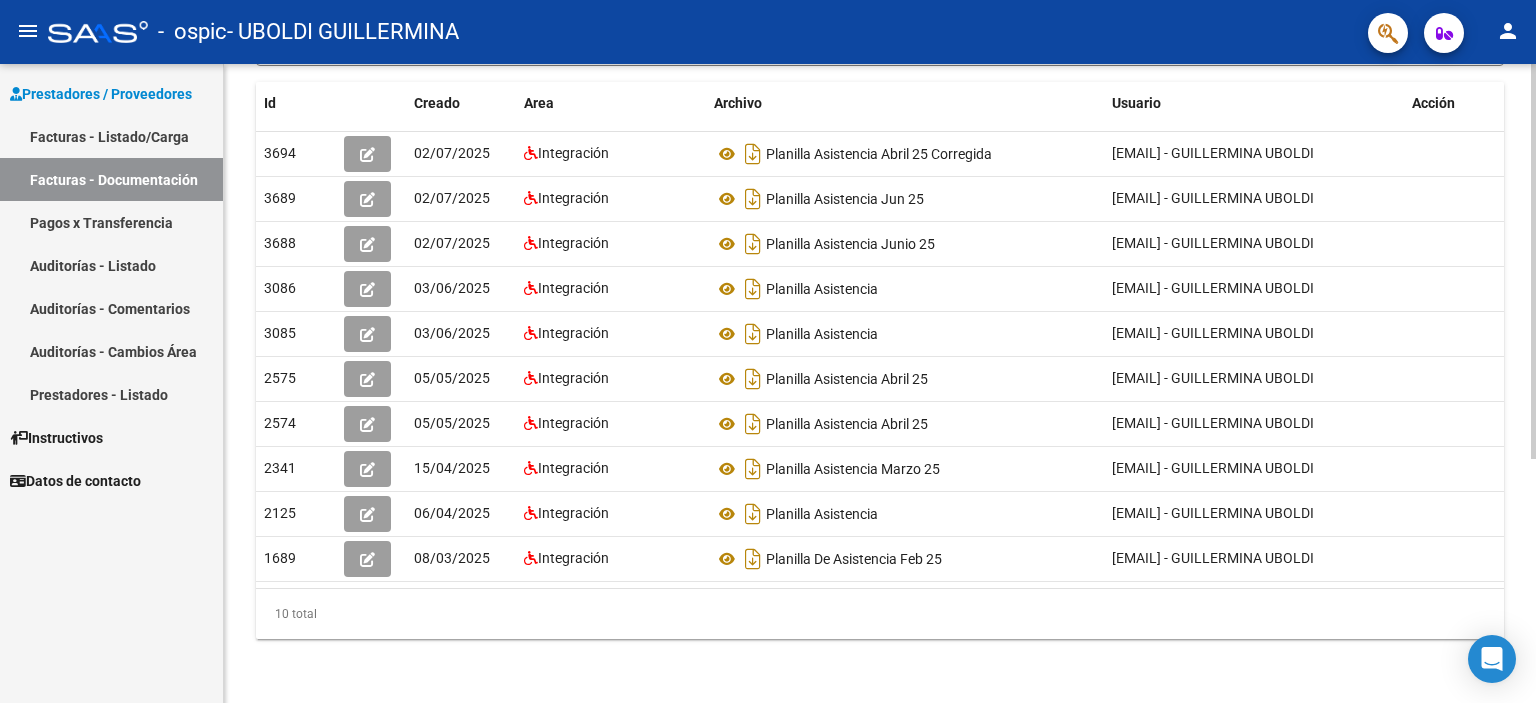 drag, startPoint x: 719, startPoint y: 587, endPoint x: 889, endPoint y: 603, distance: 170.75128 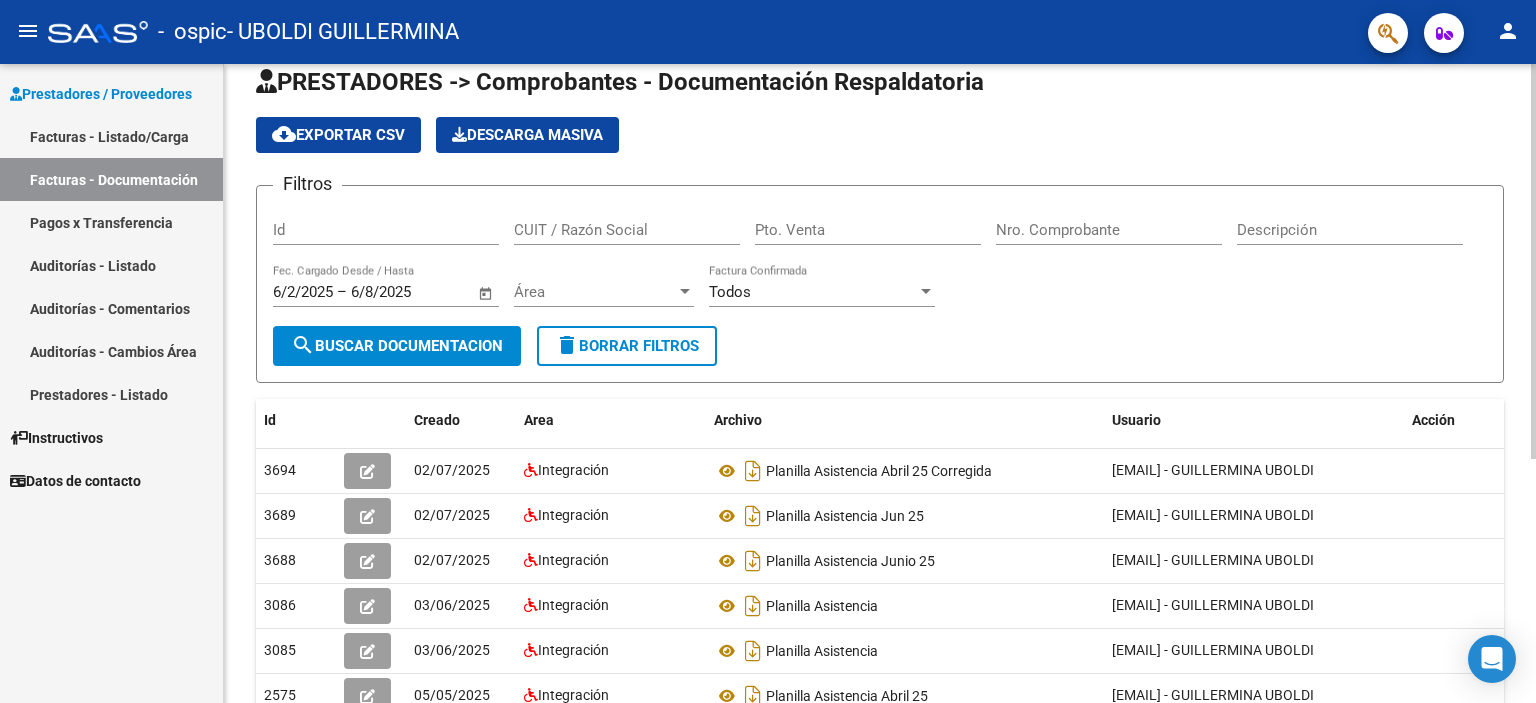 scroll, scrollTop: 0, scrollLeft: 0, axis: both 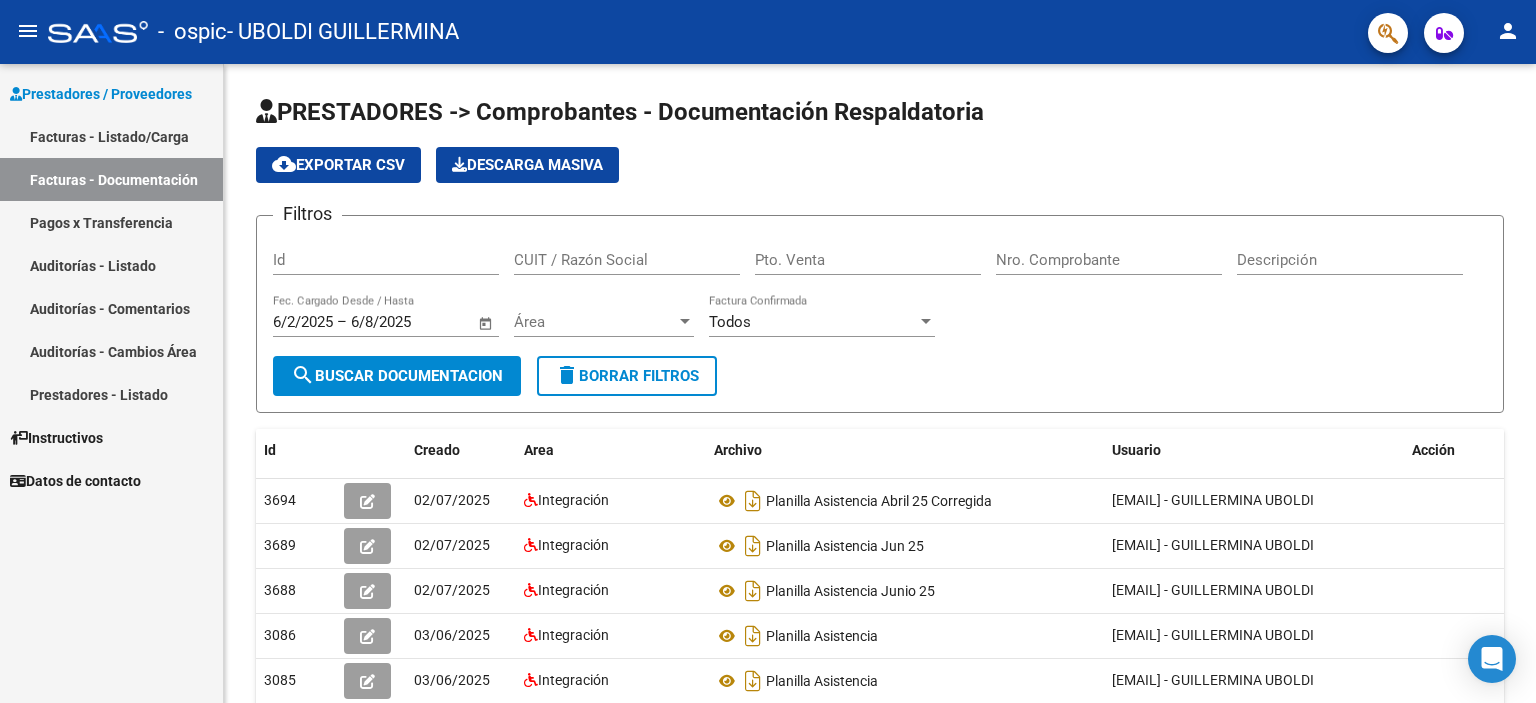 click on "Facturas - Listado/Carga" at bounding box center [111, 136] 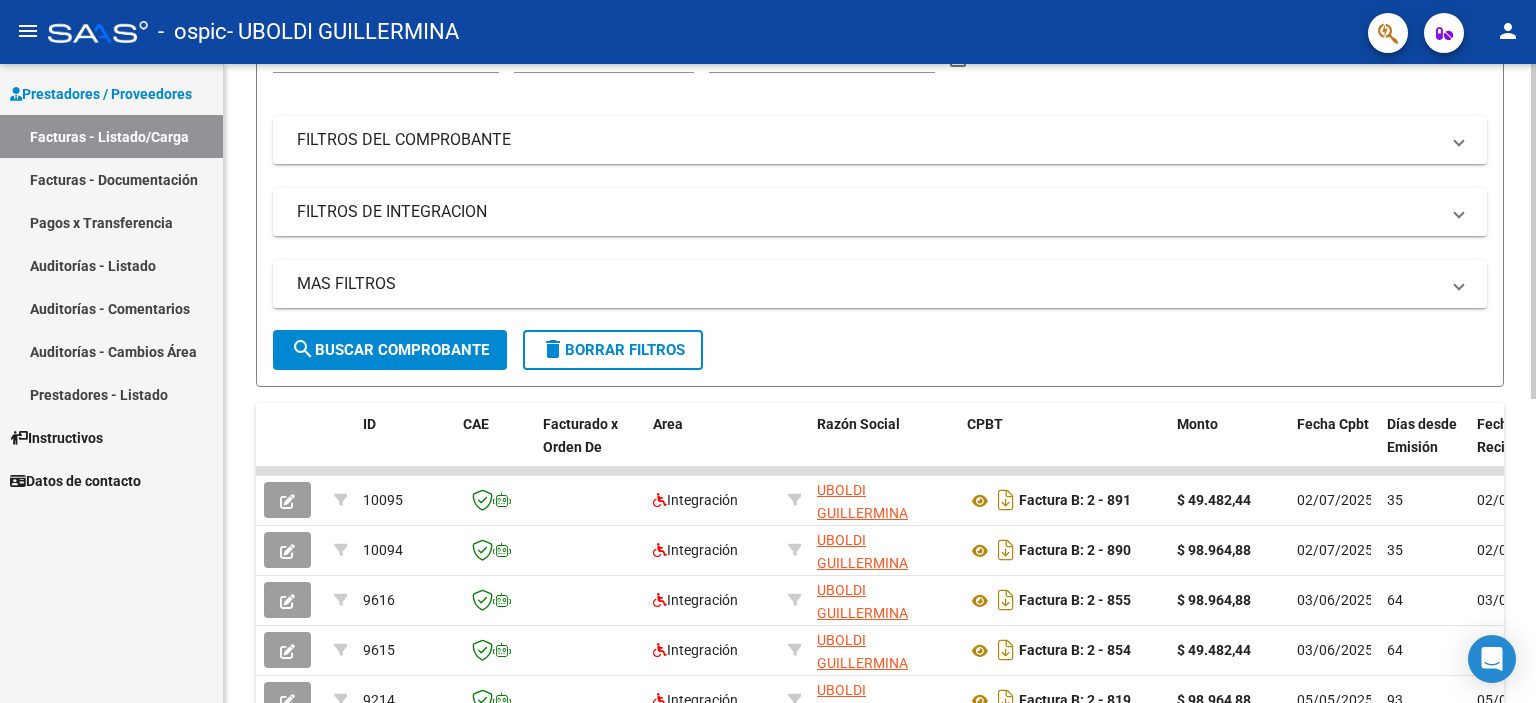 scroll, scrollTop: 400, scrollLeft: 0, axis: vertical 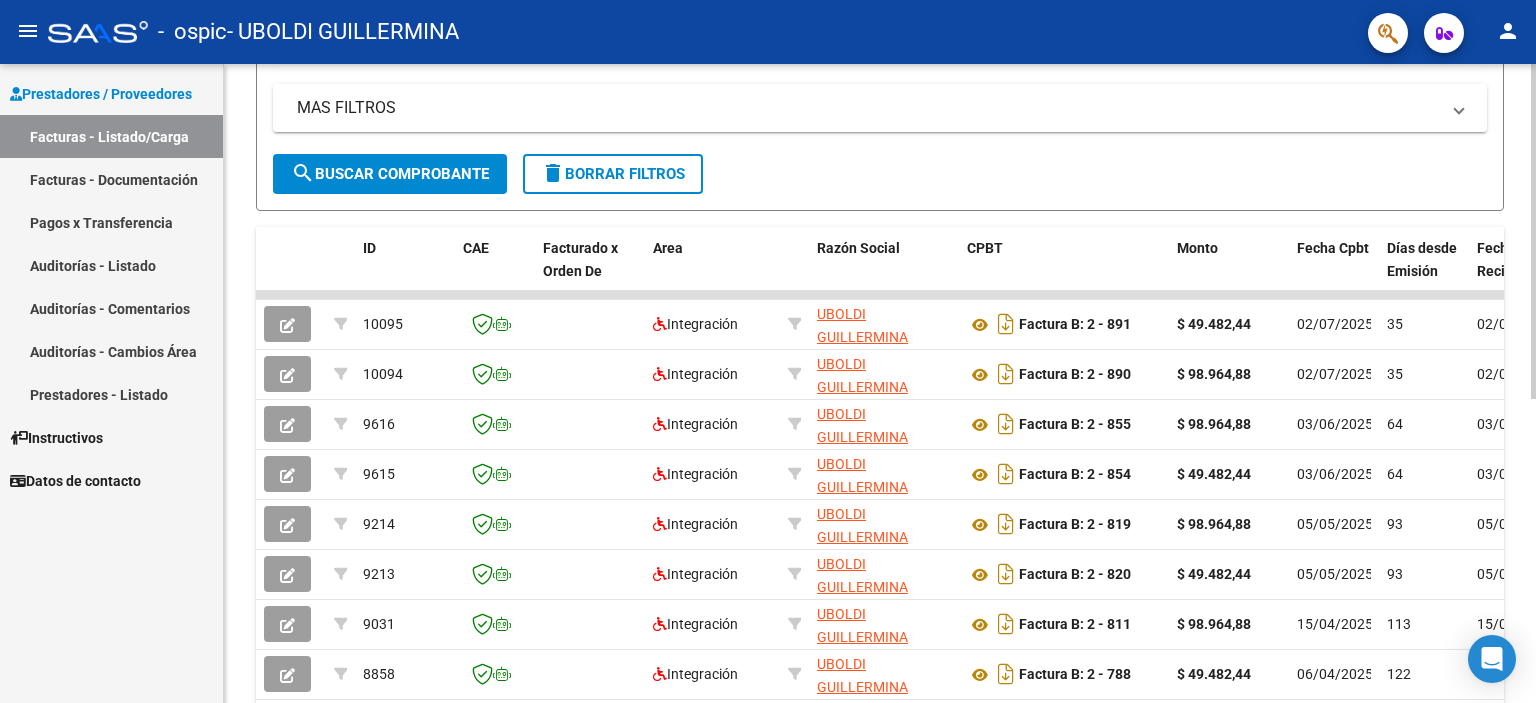 click on "search  Buscar Comprobante" 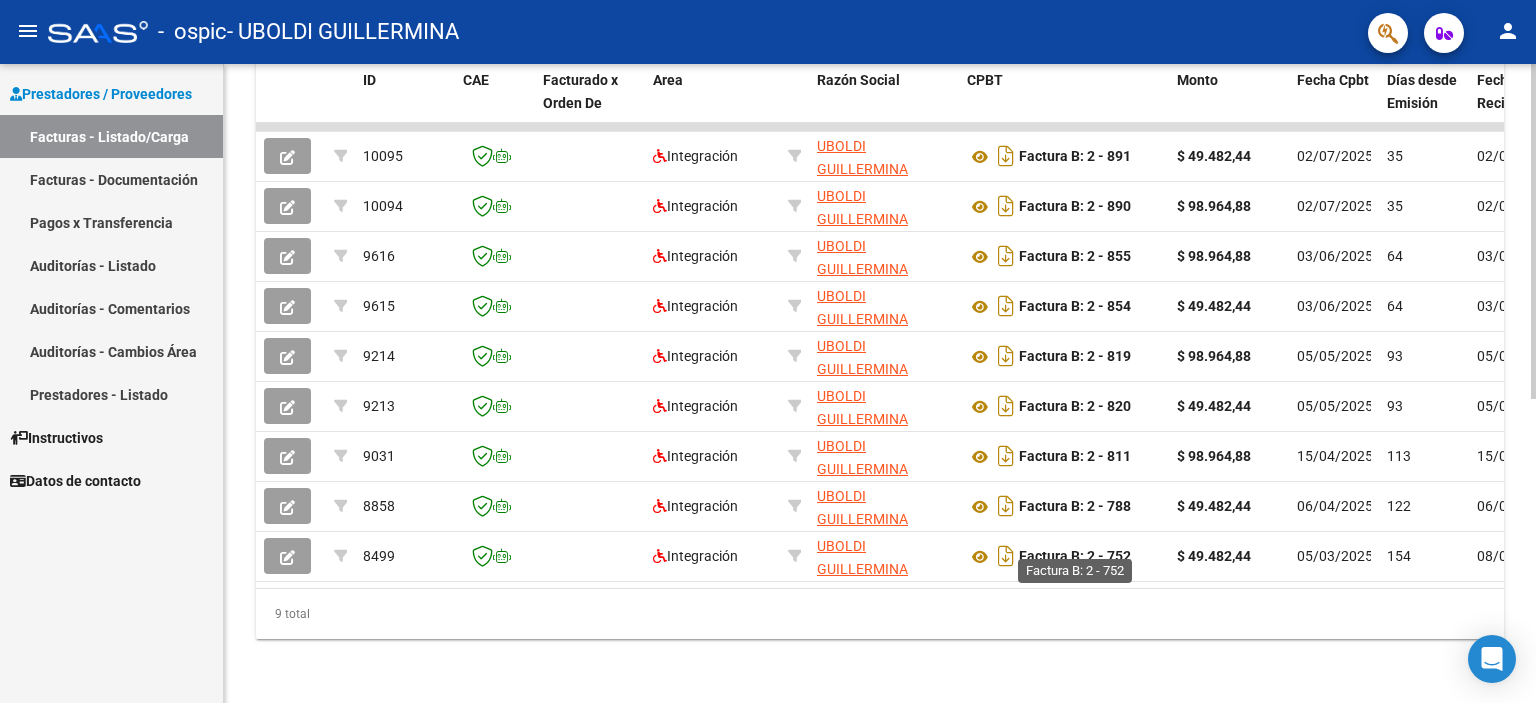 scroll, scrollTop: 580, scrollLeft: 0, axis: vertical 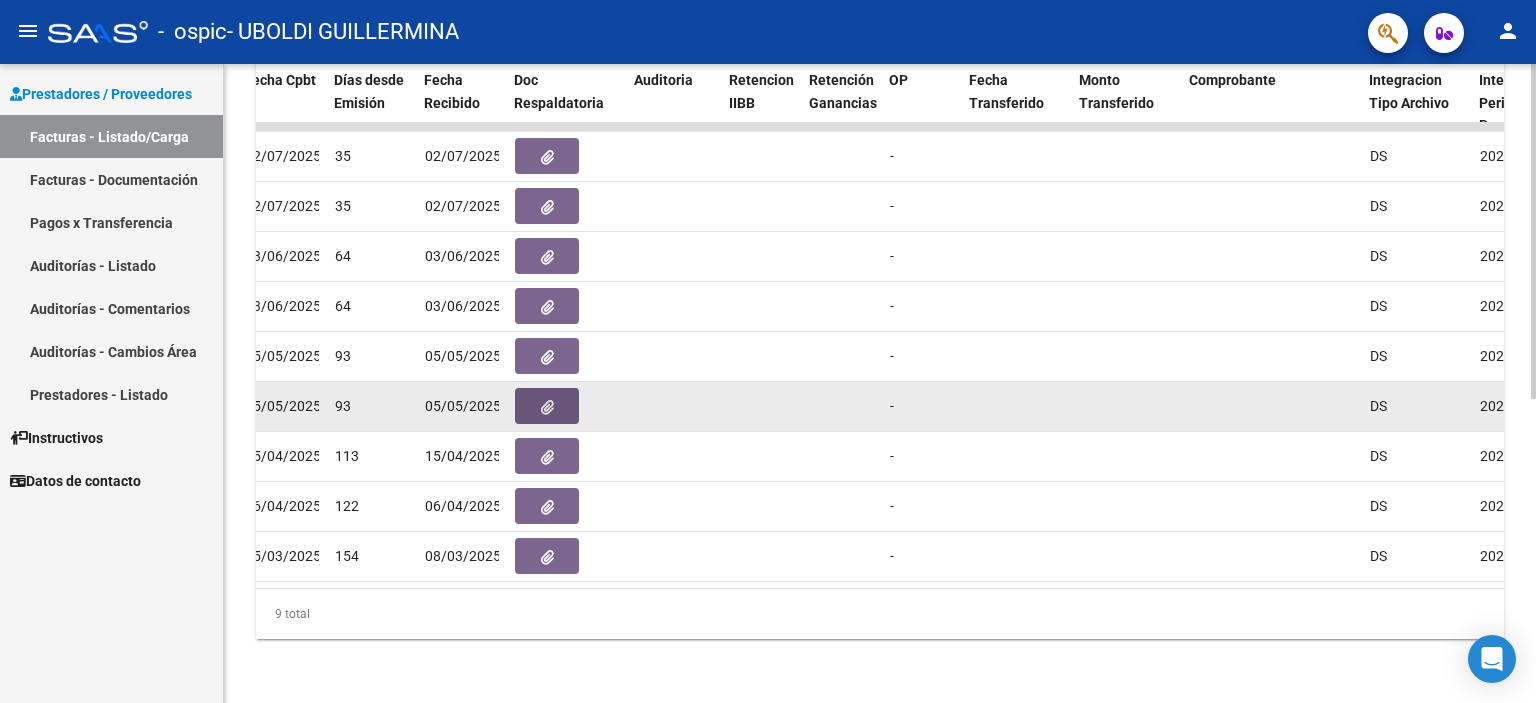 click 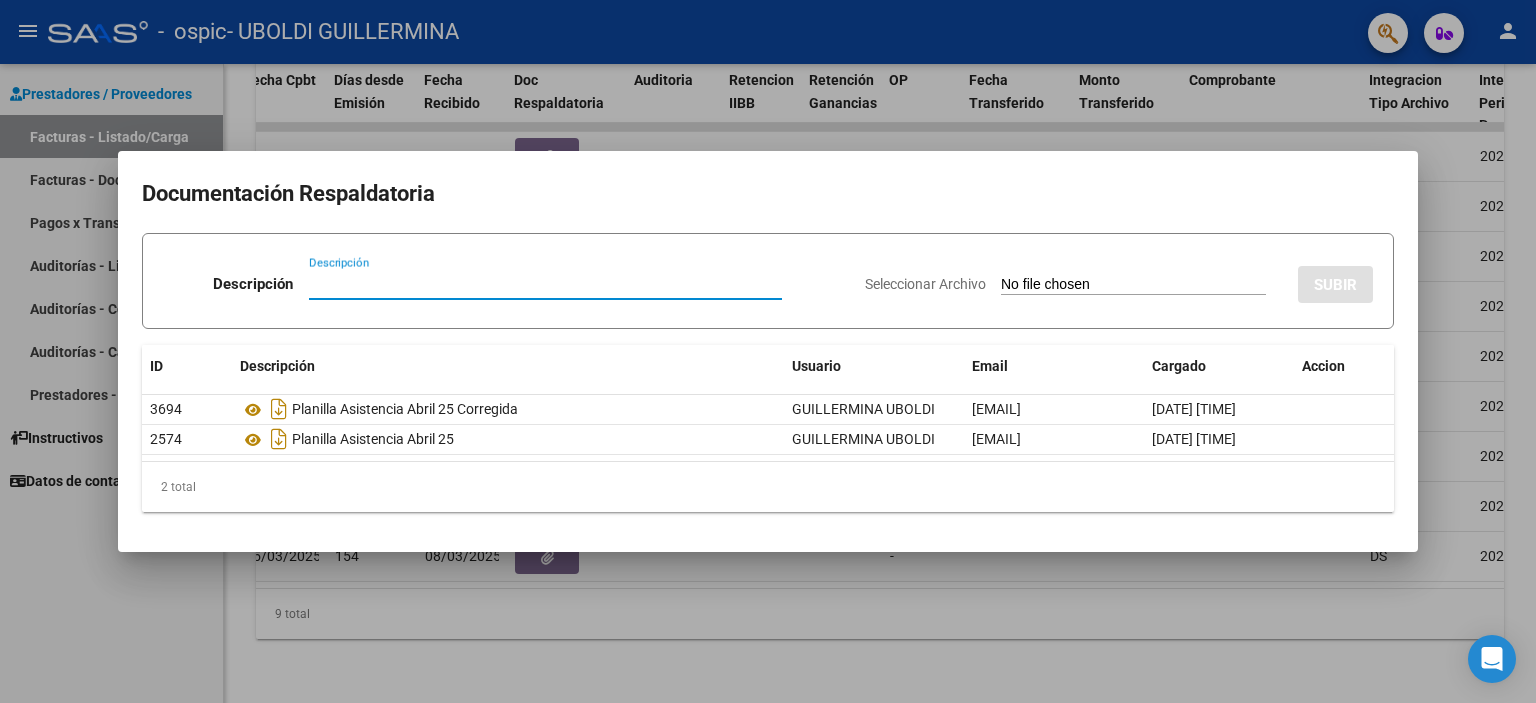 click at bounding box center [768, 351] 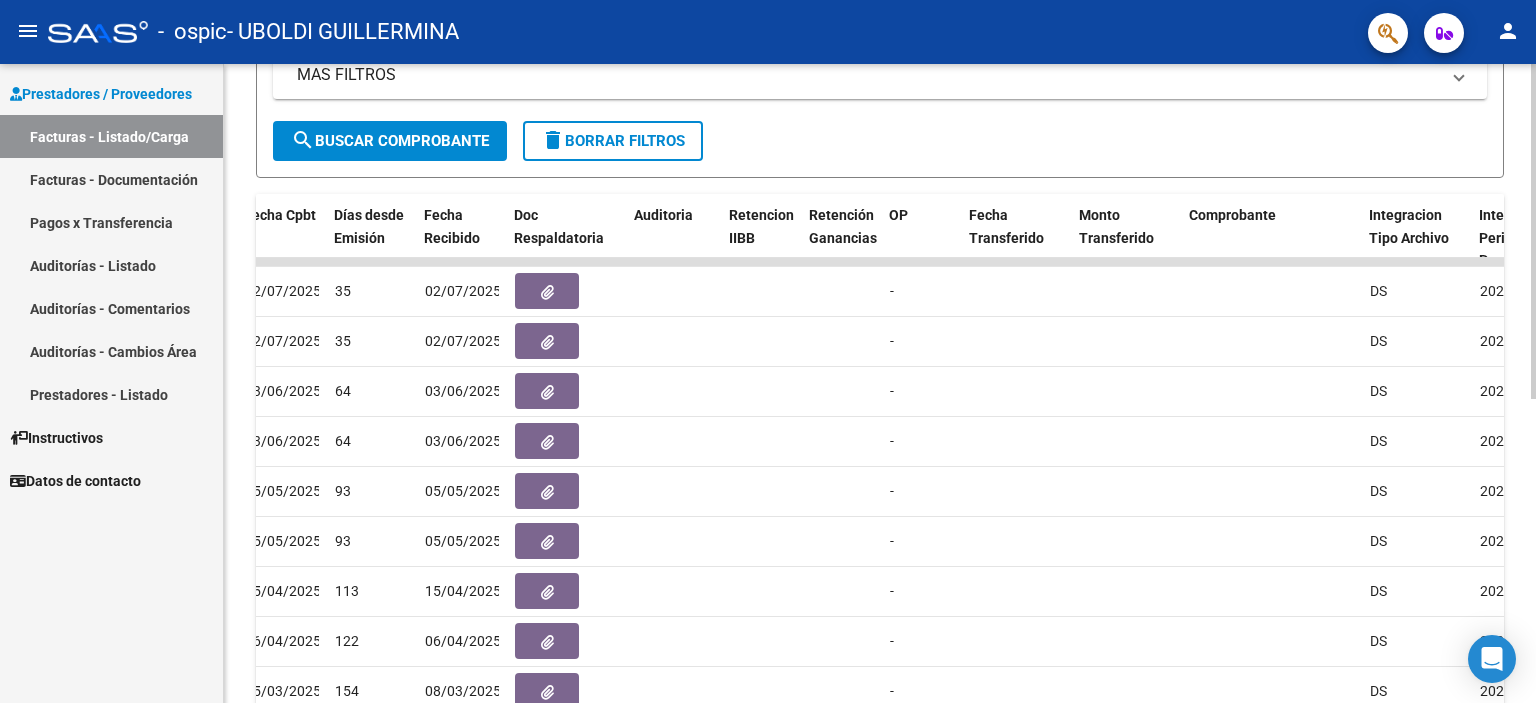 scroll, scrollTop: 480, scrollLeft: 0, axis: vertical 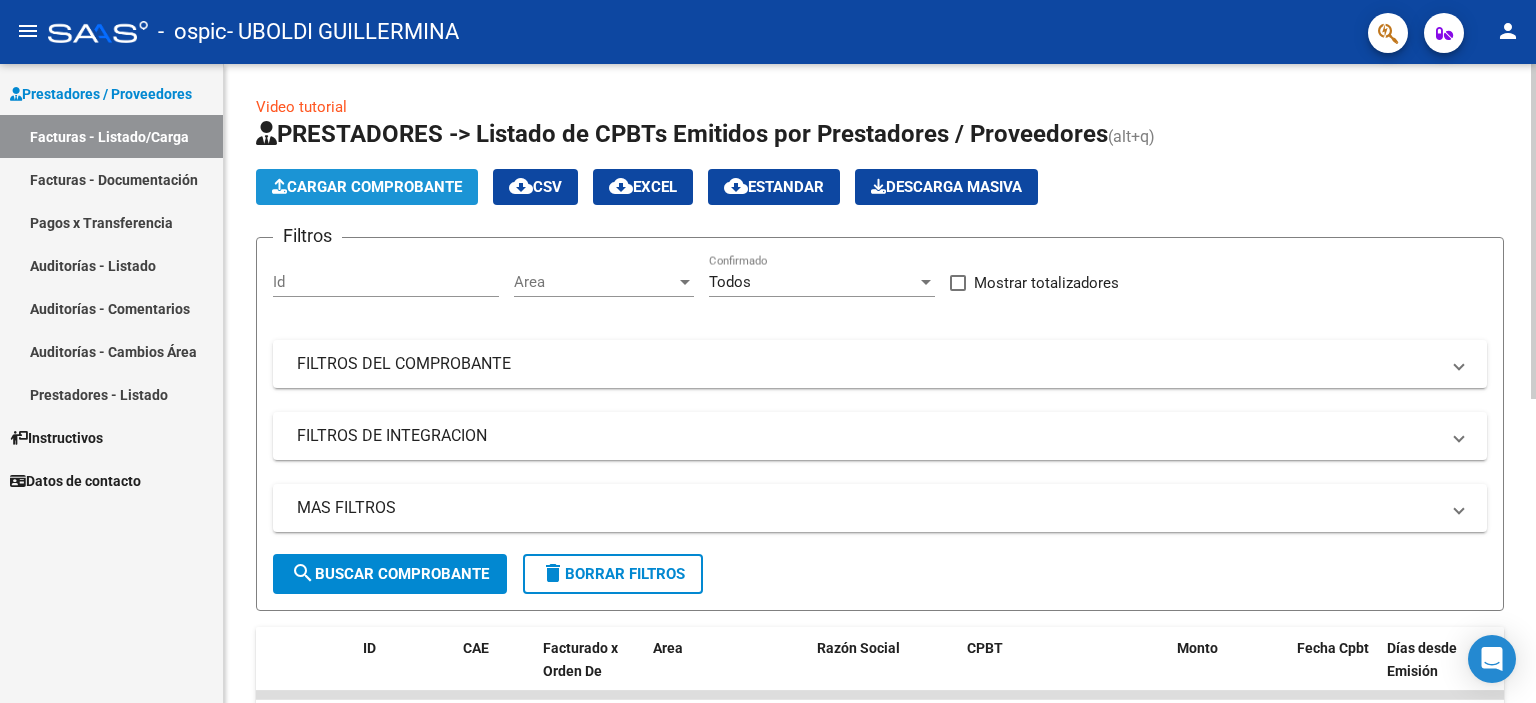 click on "Cargar Comprobante" 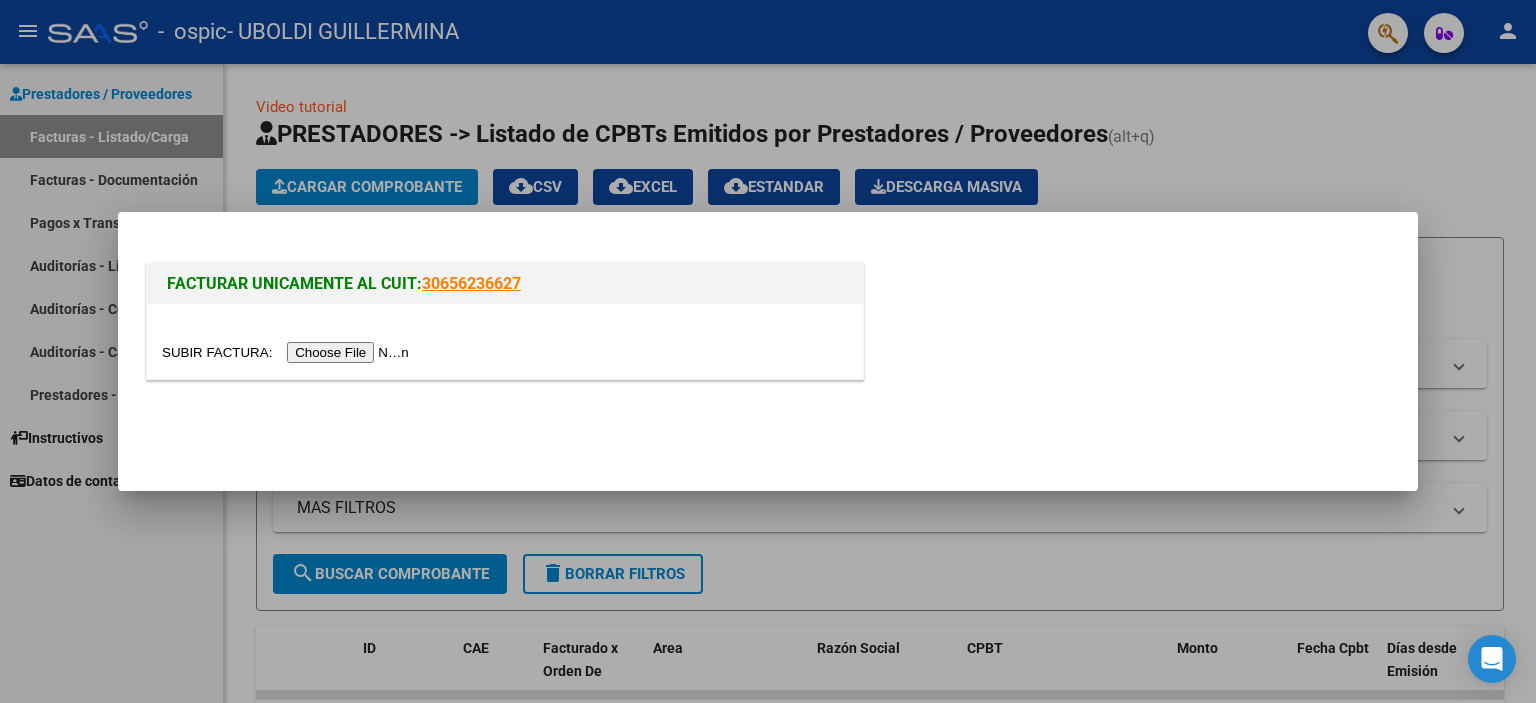 click at bounding box center [288, 352] 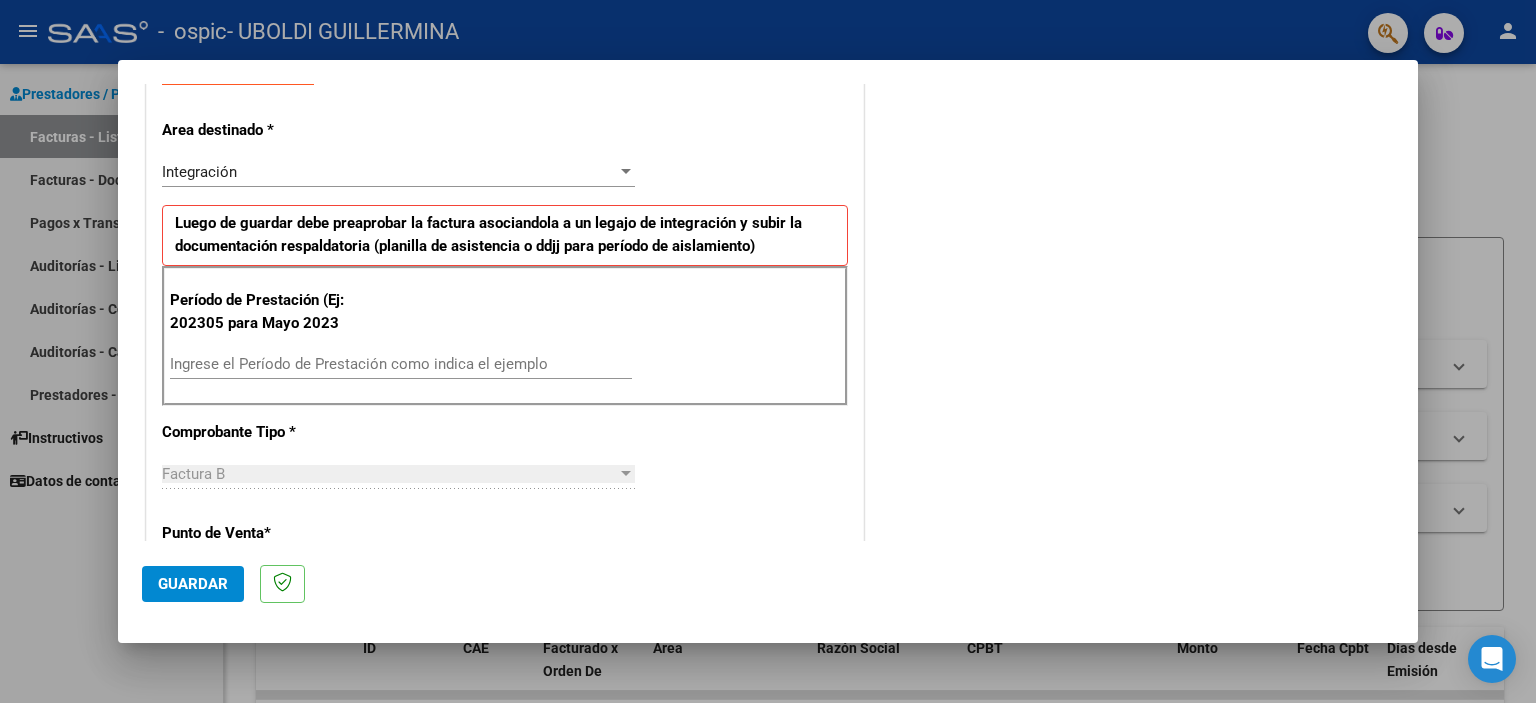 scroll, scrollTop: 400, scrollLeft: 0, axis: vertical 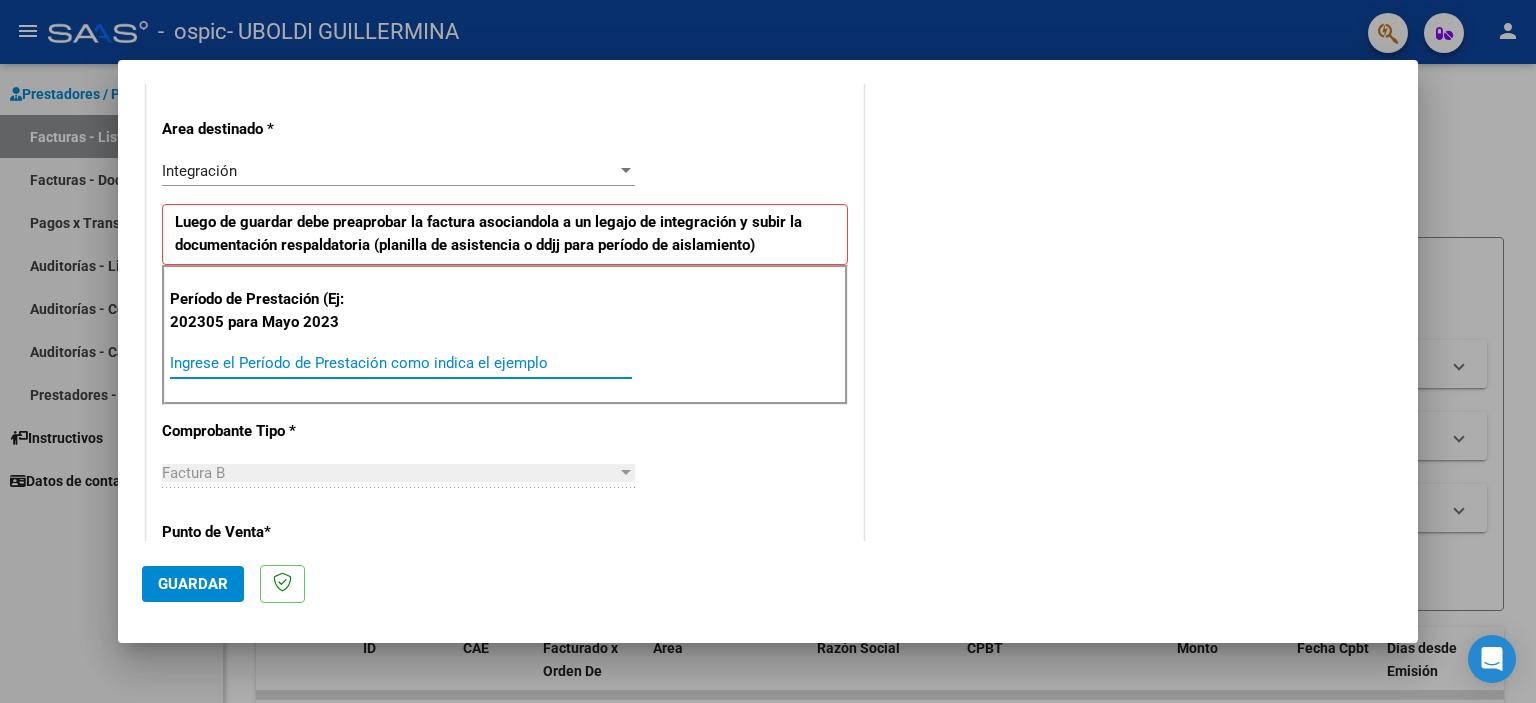 click on "Ingrese el Período de Prestación como indica el ejemplo" at bounding box center [401, 363] 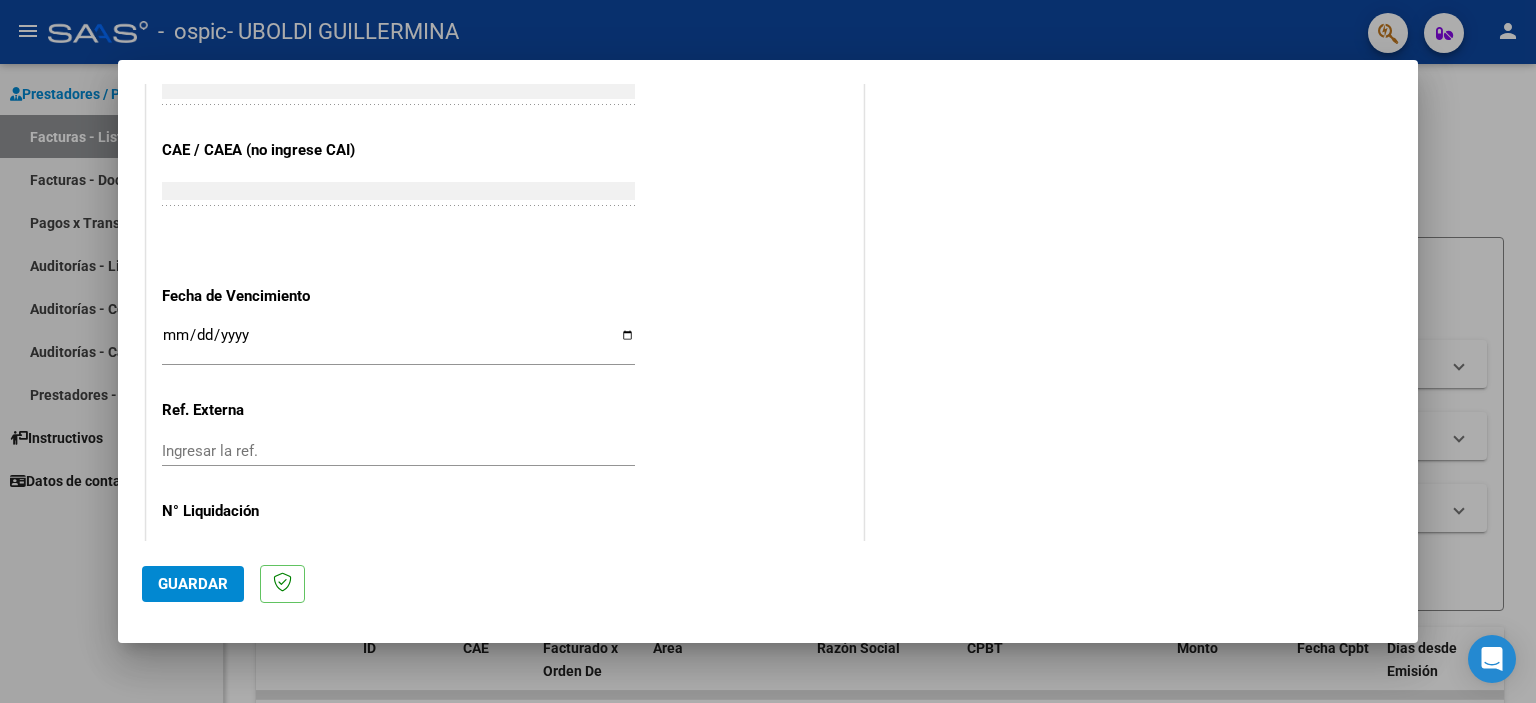 scroll, scrollTop: 1263, scrollLeft: 0, axis: vertical 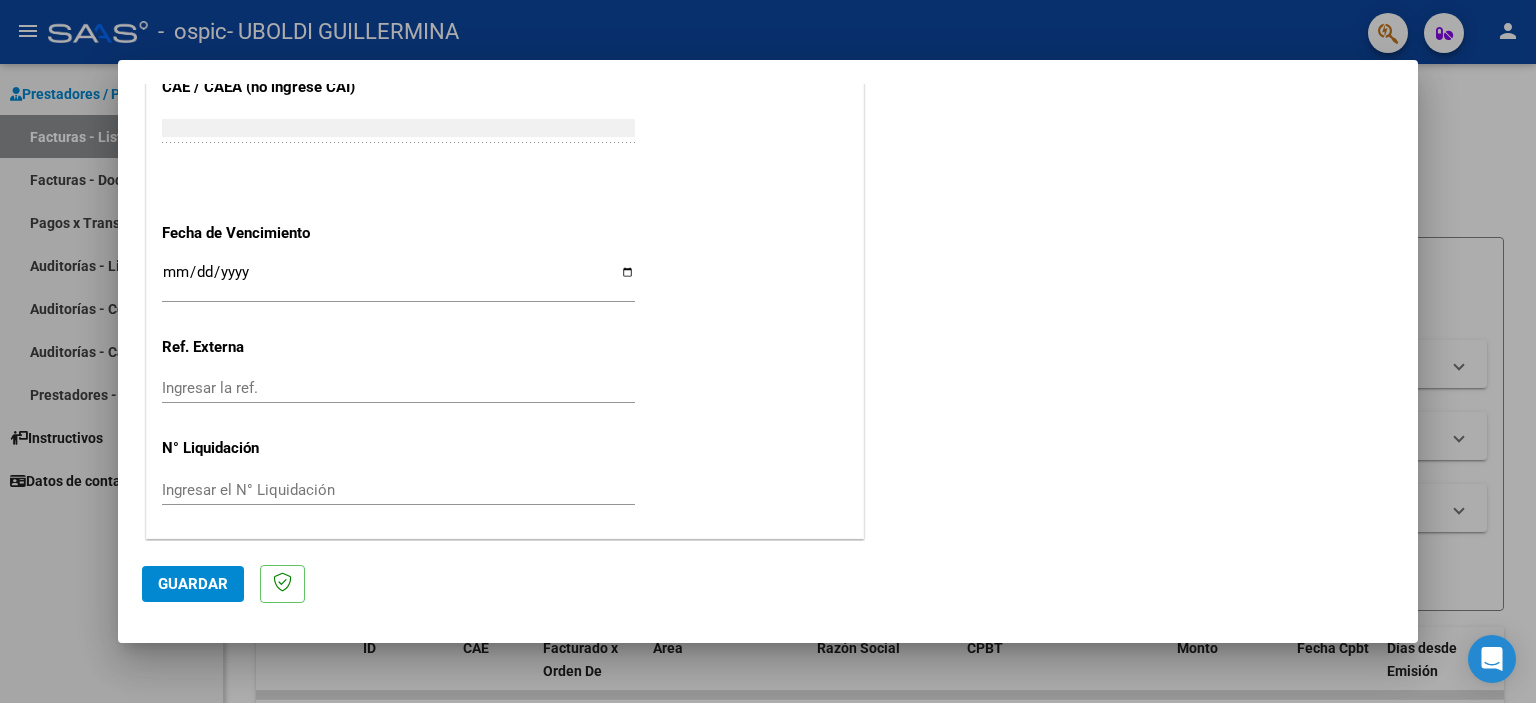 type on "202507" 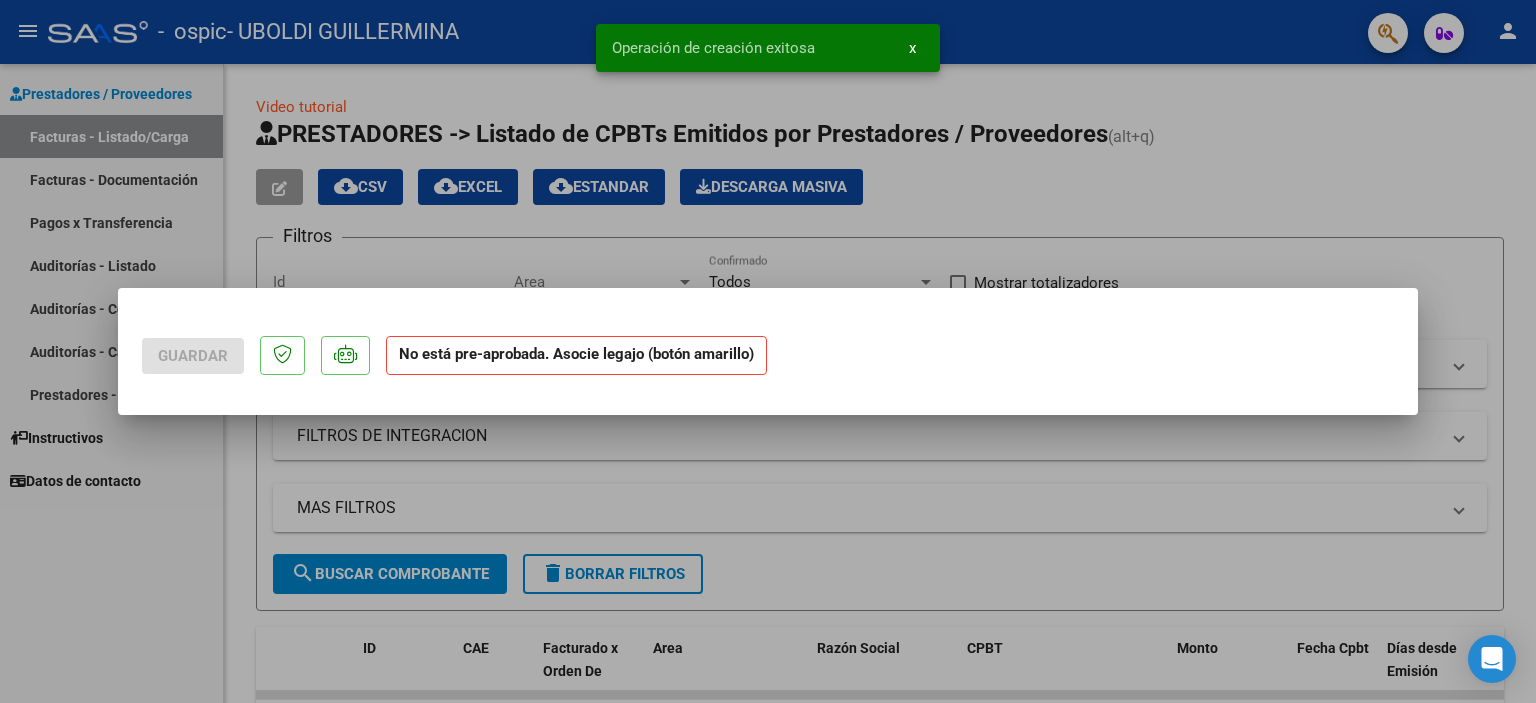 scroll, scrollTop: 0, scrollLeft: 0, axis: both 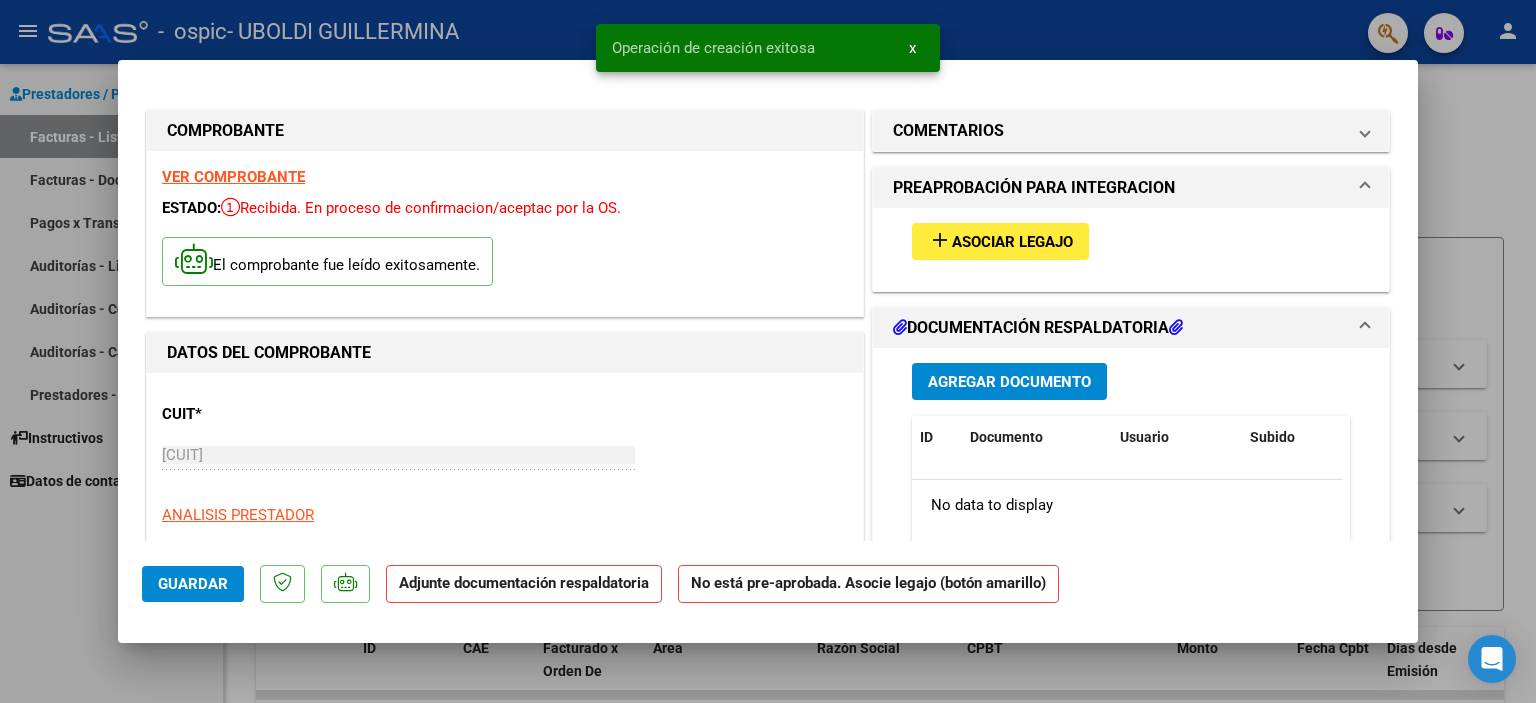 click on "Asociar Legajo" at bounding box center (1012, 242) 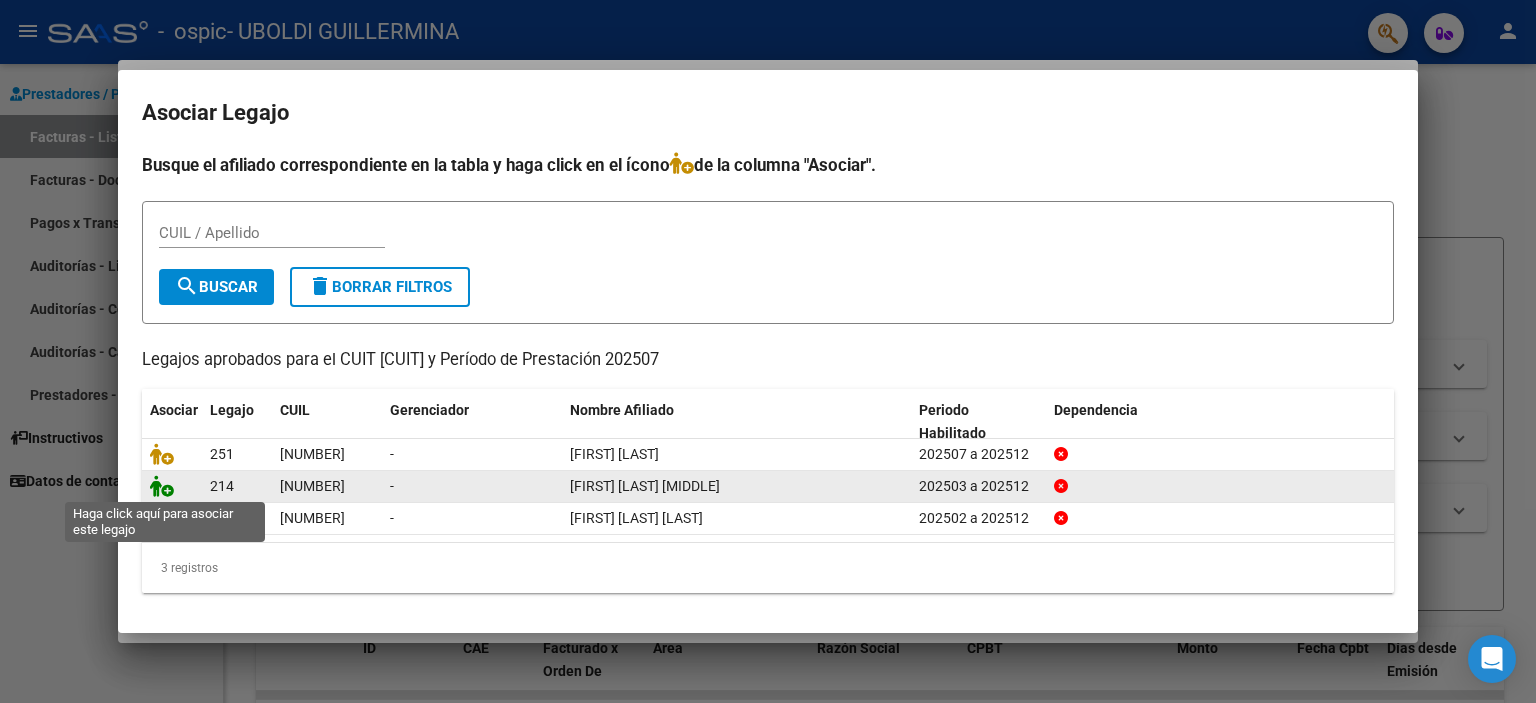 click 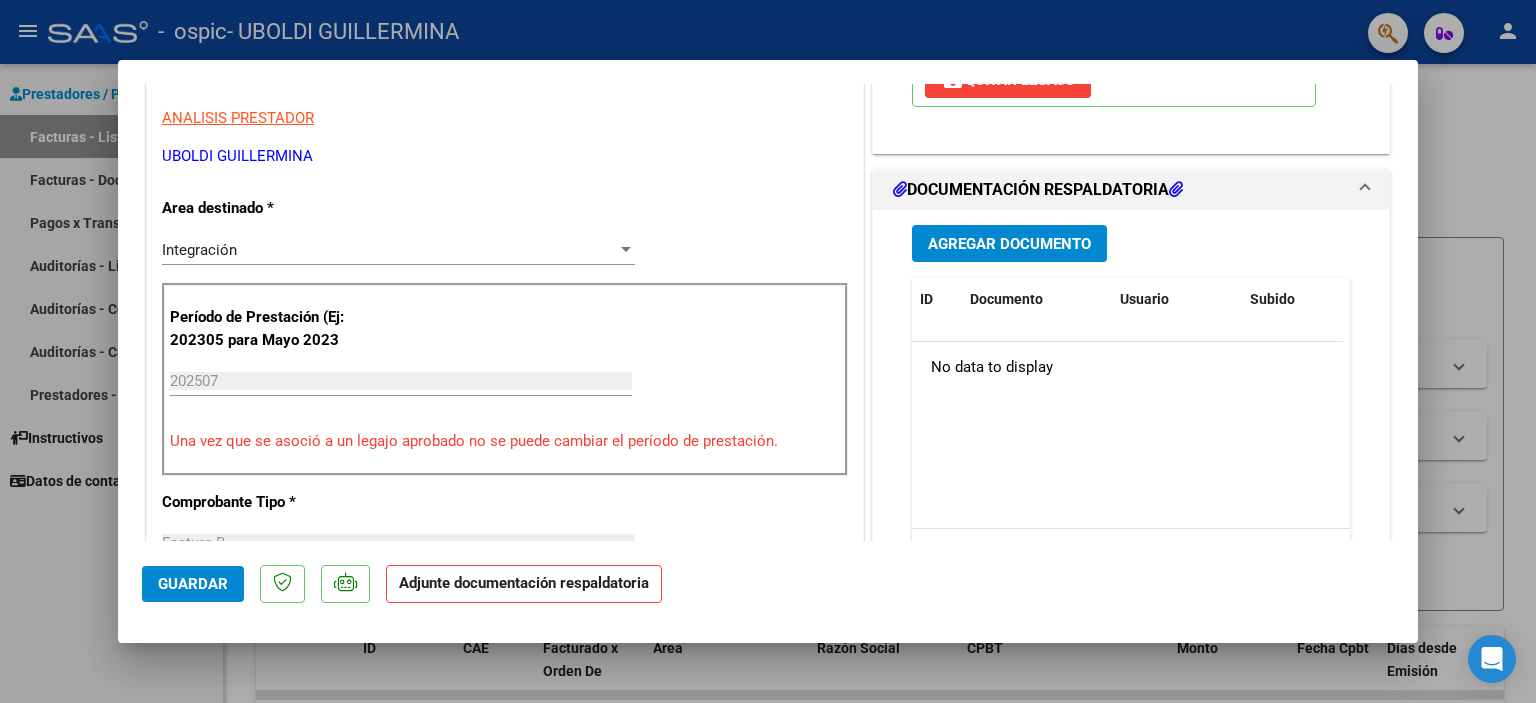scroll, scrollTop: 400, scrollLeft: 0, axis: vertical 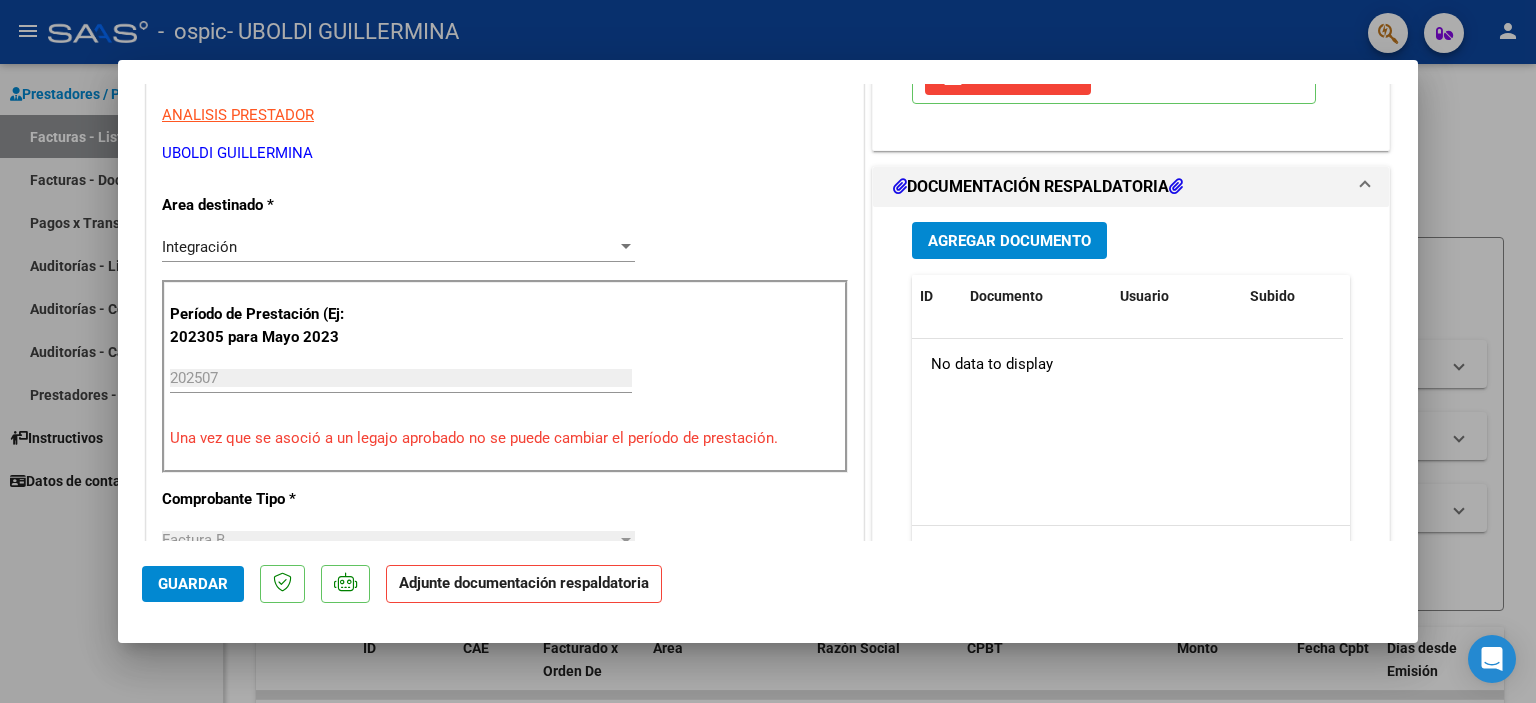 click on "Agregar Documento" at bounding box center (1009, 241) 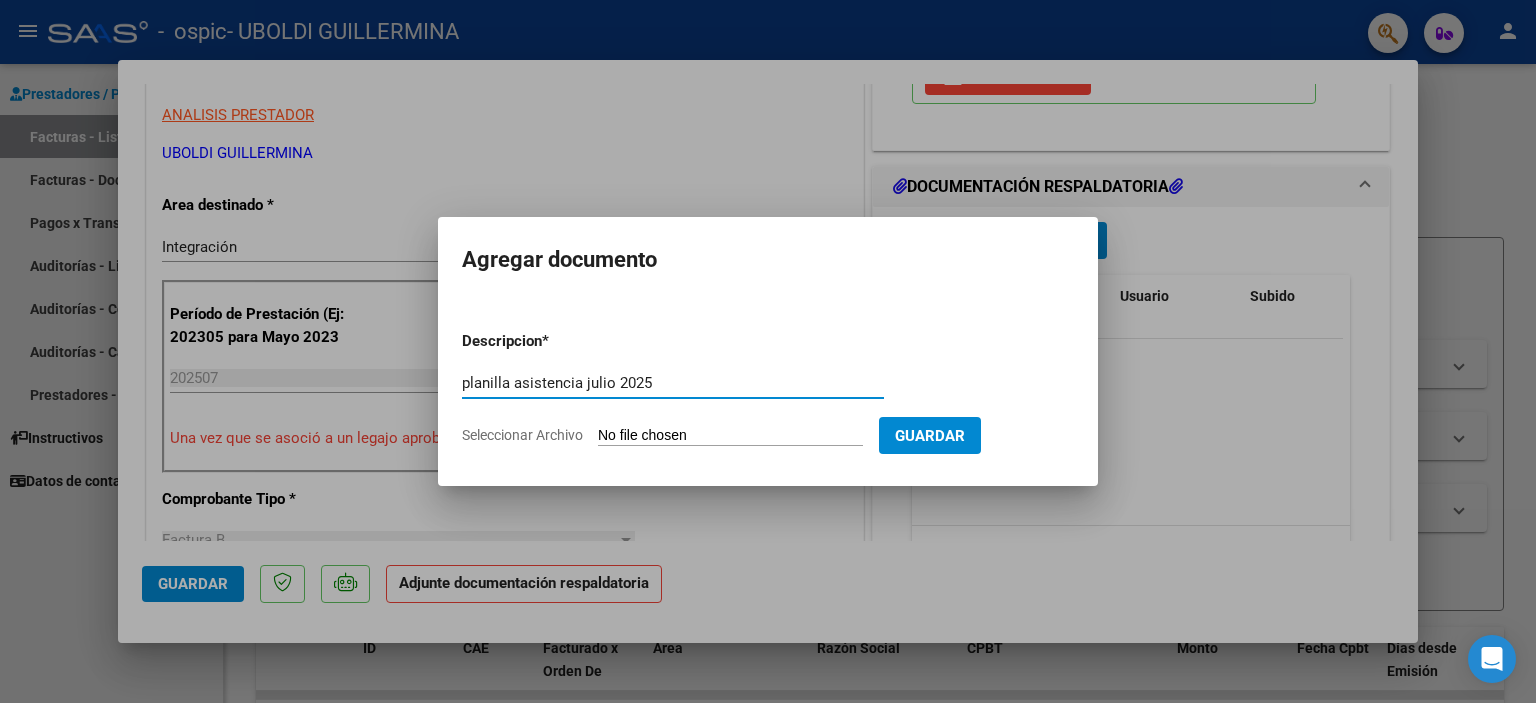 type on "planilla asistencia julio 2025" 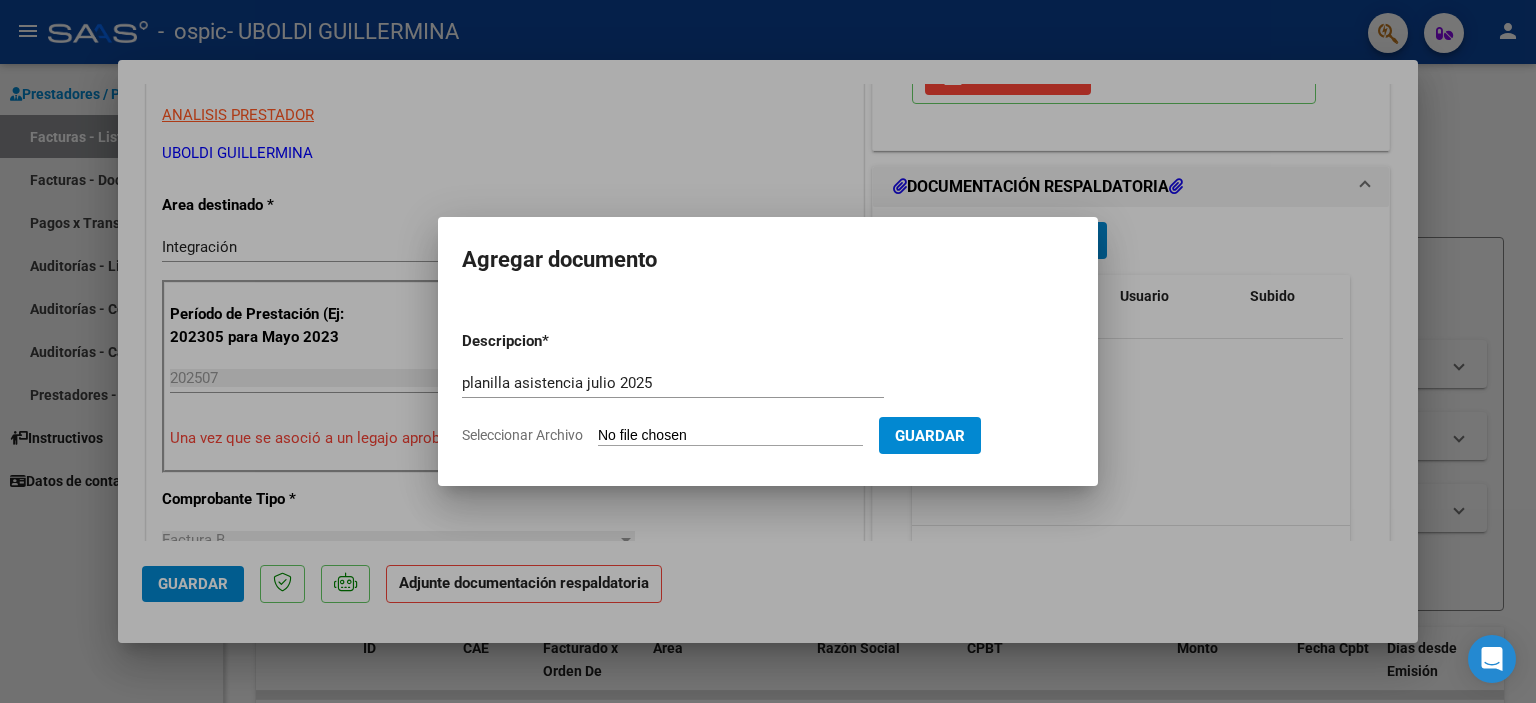 type on "C:\fakepath\planilla asistencia bautista polidoro jul 25.pdf" 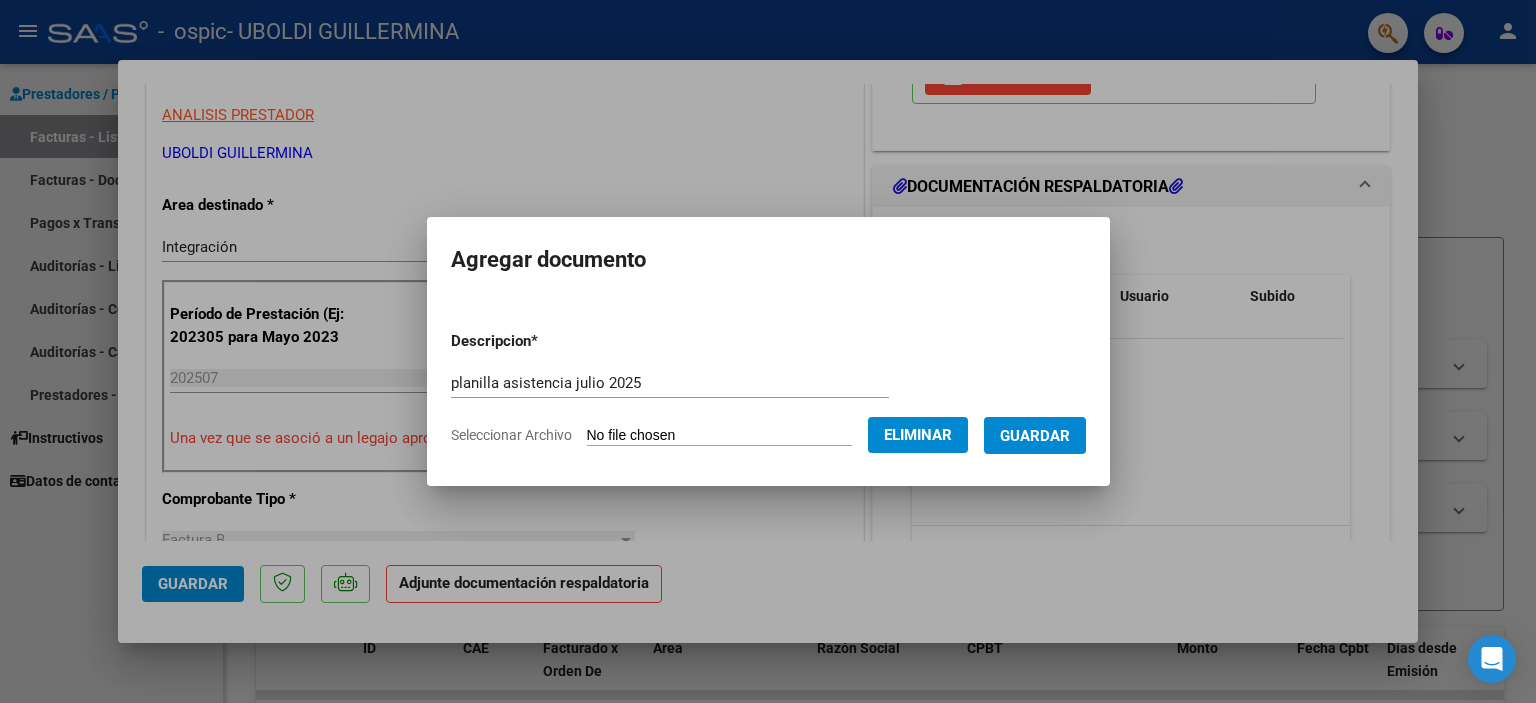 click on "Guardar" at bounding box center [1035, 436] 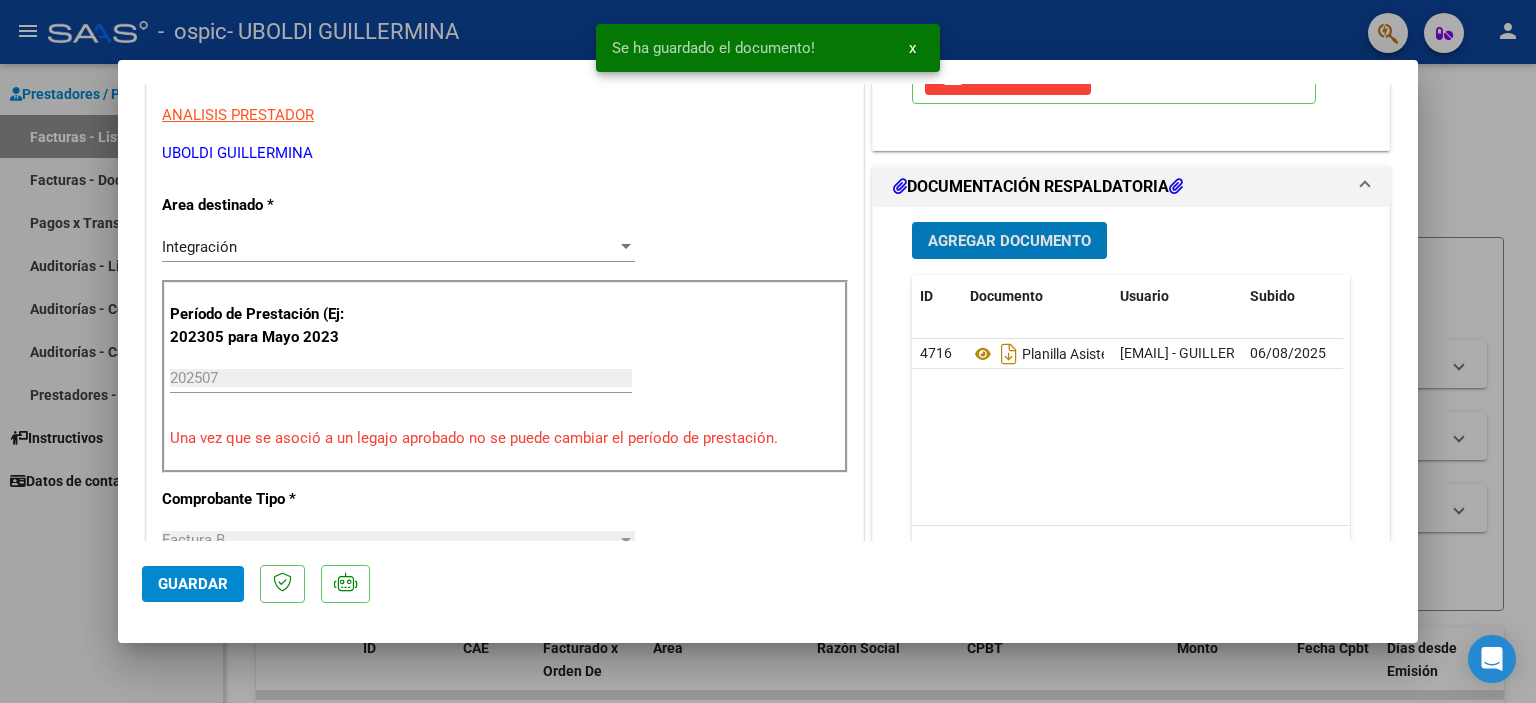 click at bounding box center (768, 351) 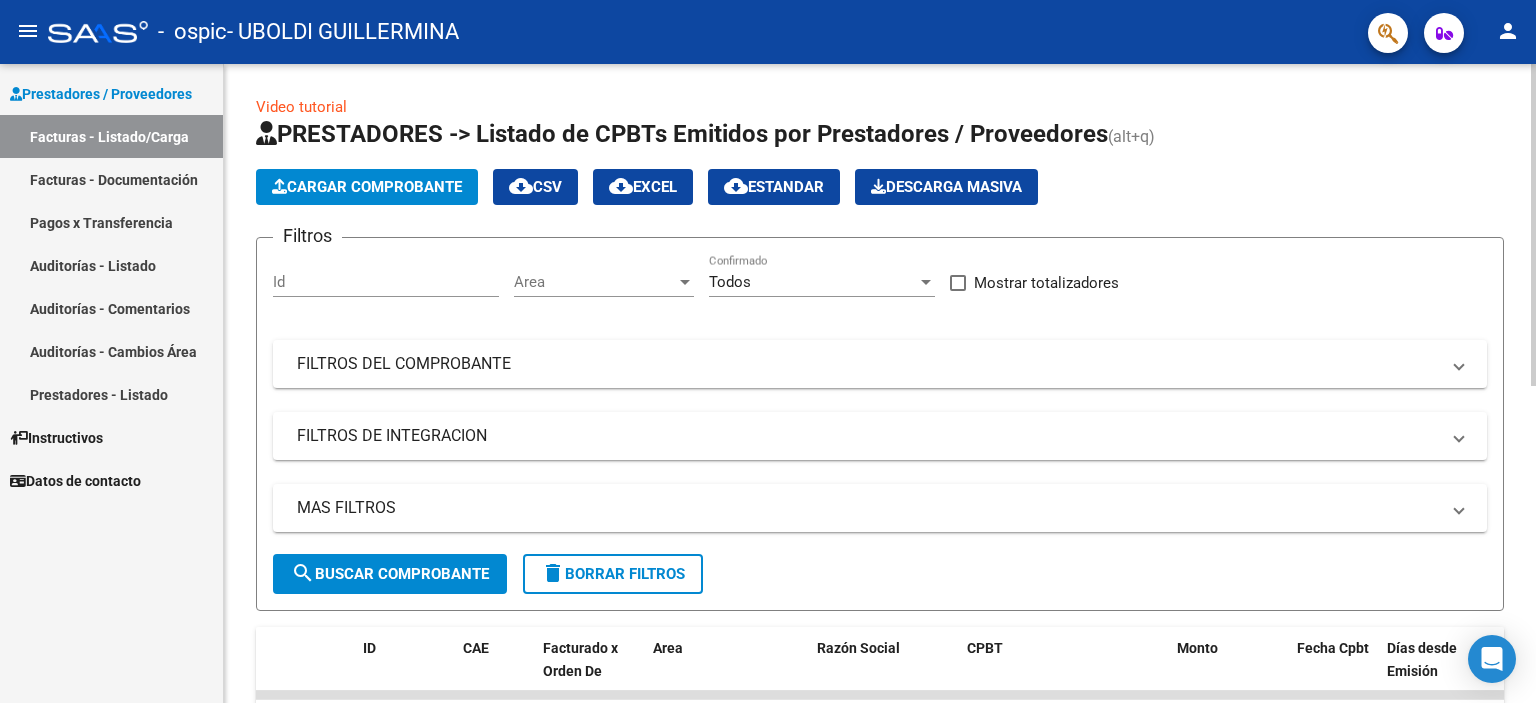 click on "Cargar Comprobante" 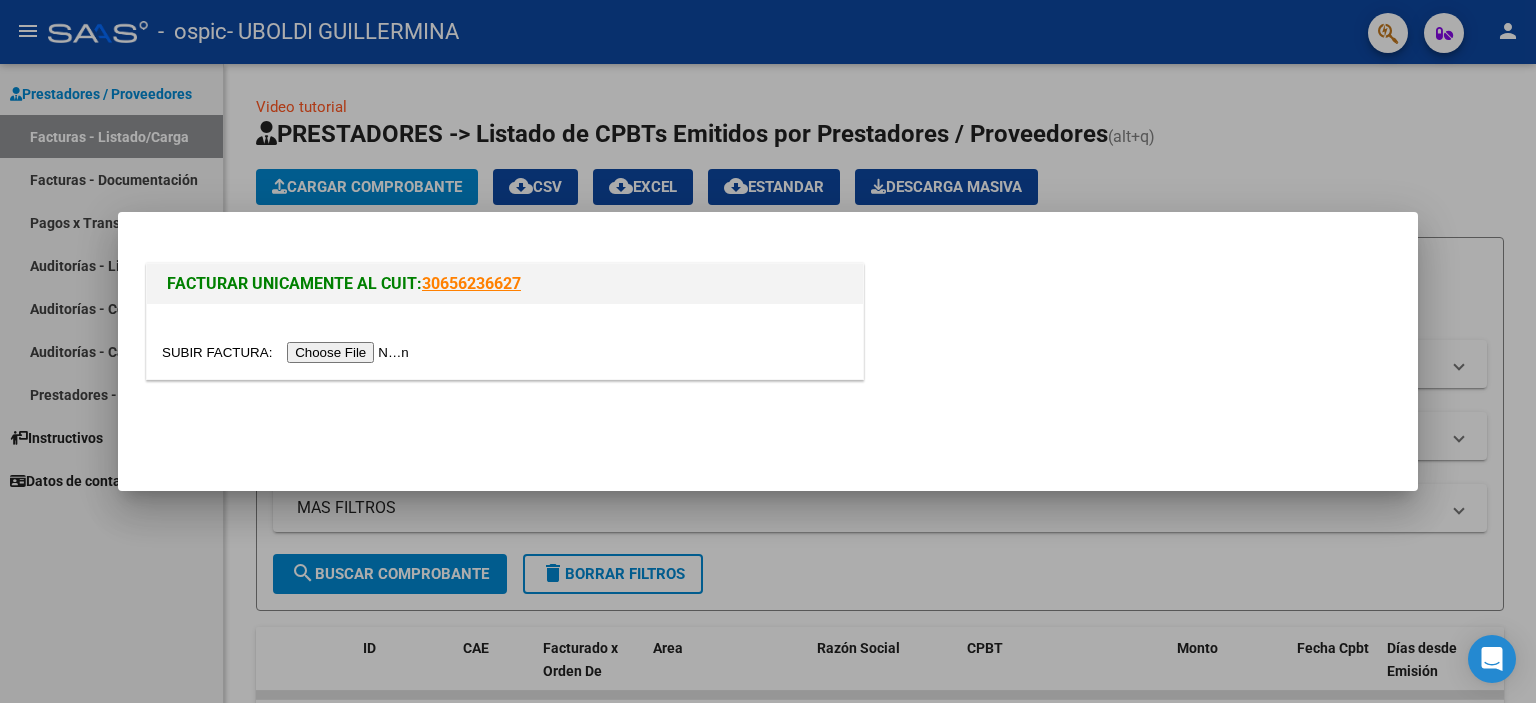 click at bounding box center [288, 352] 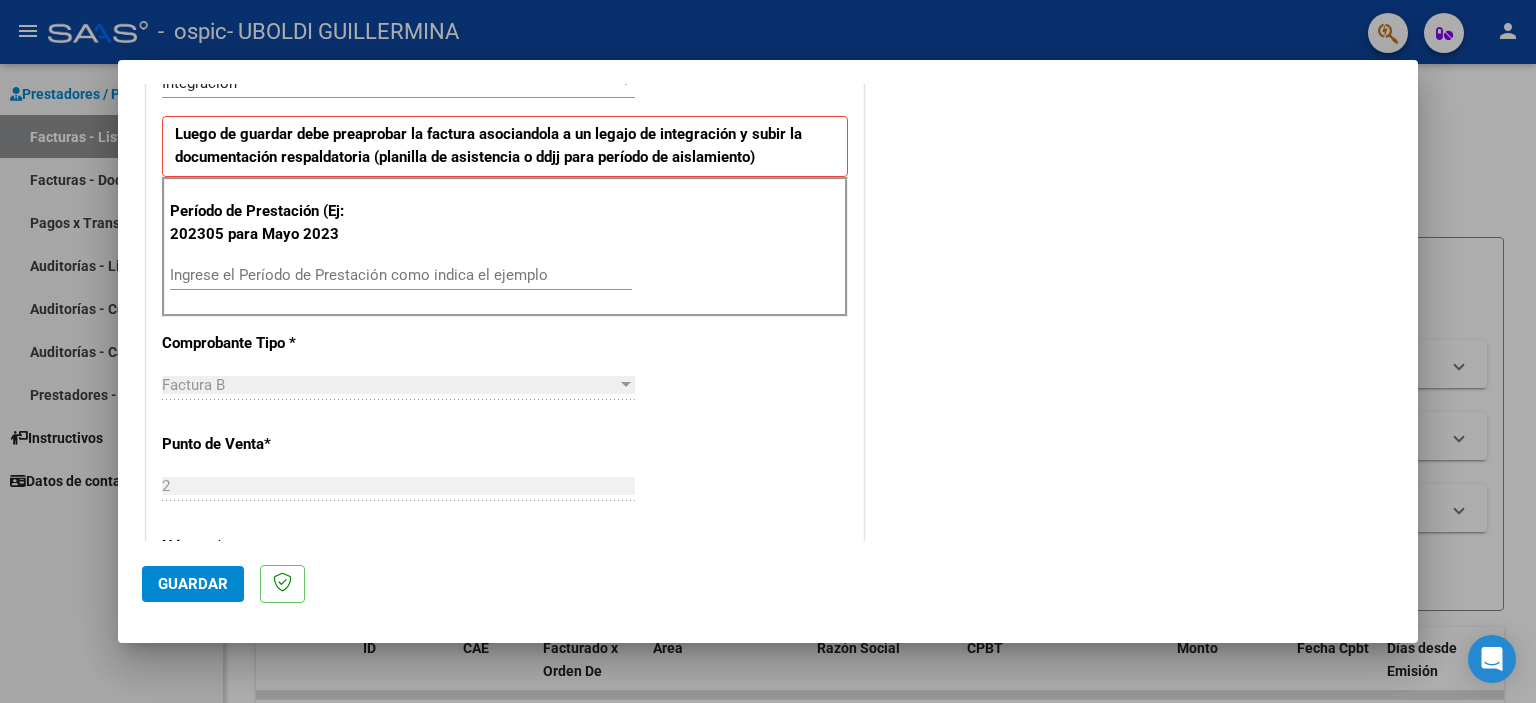 scroll, scrollTop: 500, scrollLeft: 0, axis: vertical 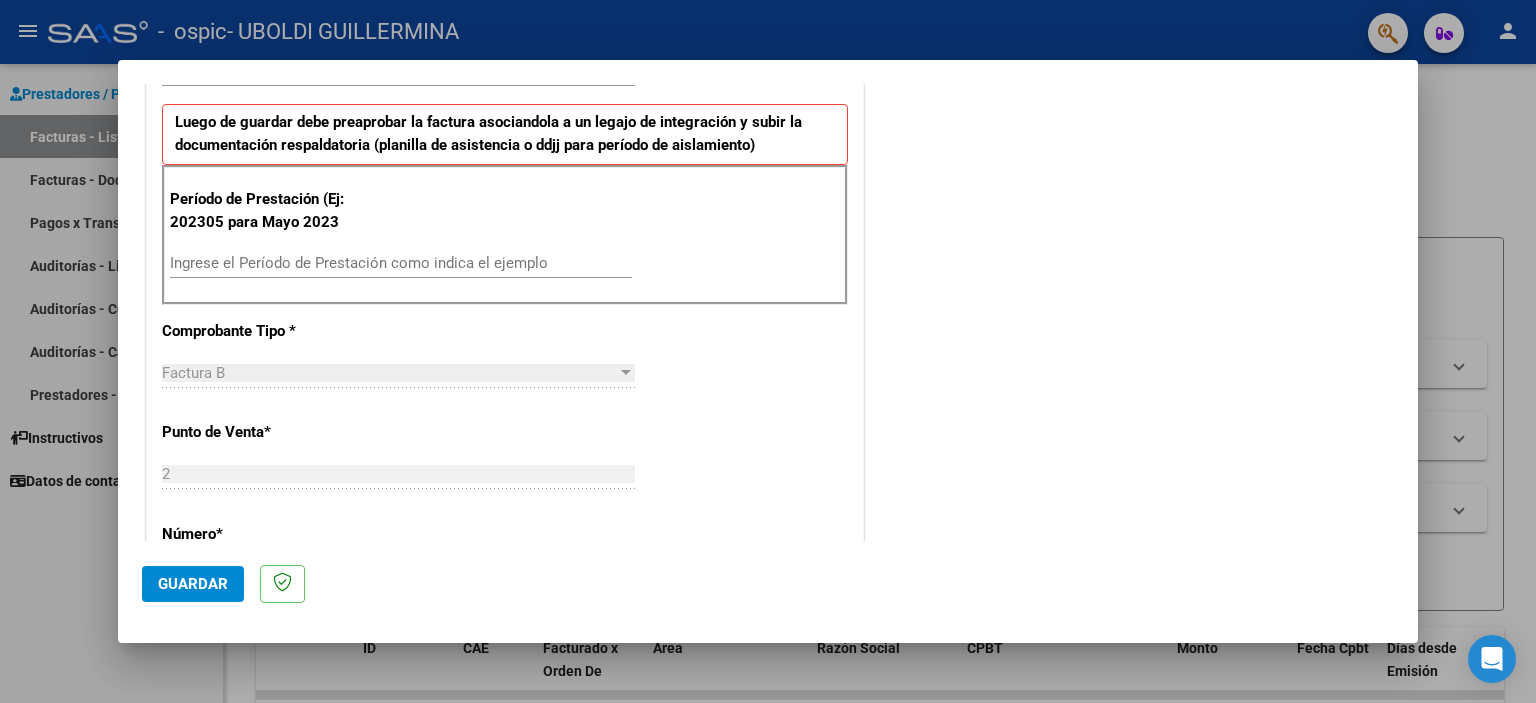 click on "Ingrese el Período de Prestación como indica el ejemplo" at bounding box center [401, 263] 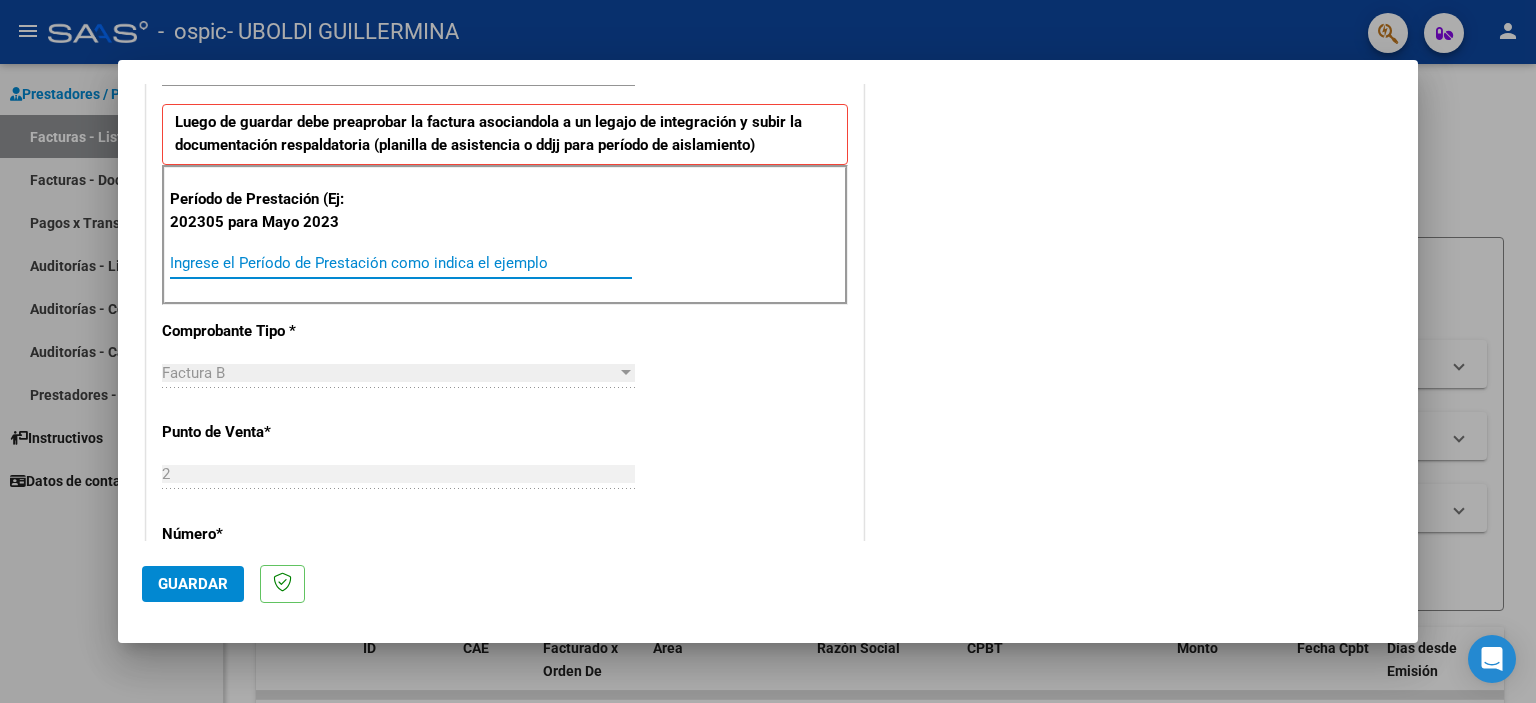 click on "Ingrese el Período de Prestación como indica el ejemplo" at bounding box center [401, 263] 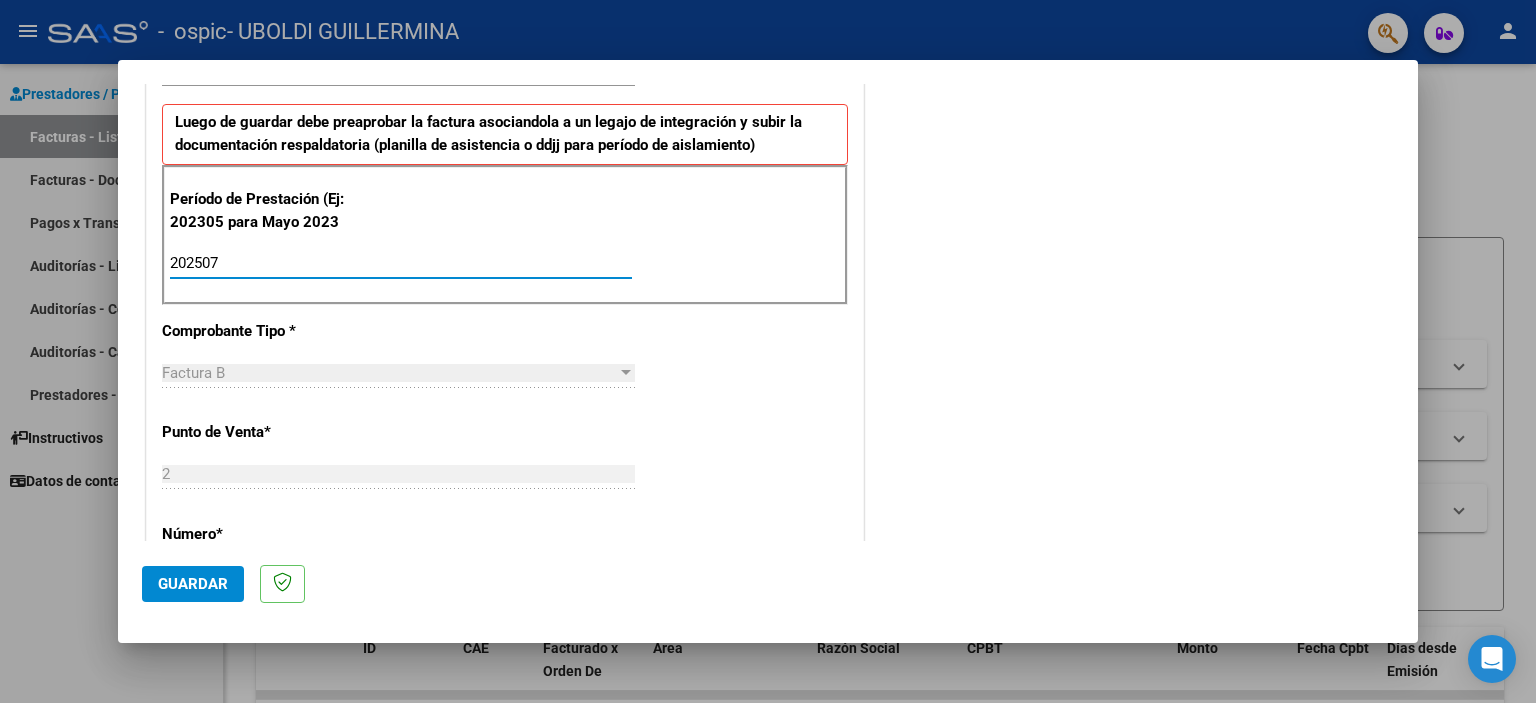 type on "202507" 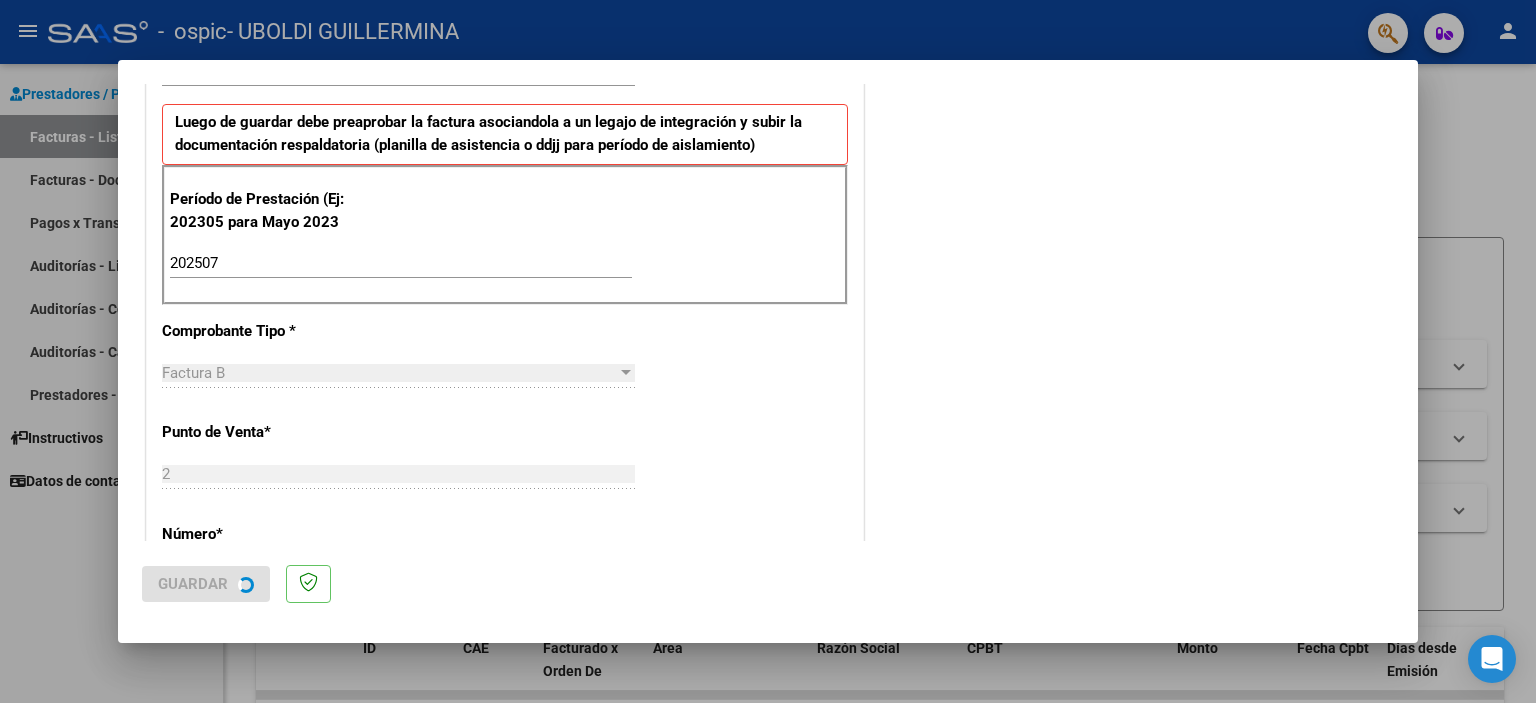 scroll, scrollTop: 0, scrollLeft: 0, axis: both 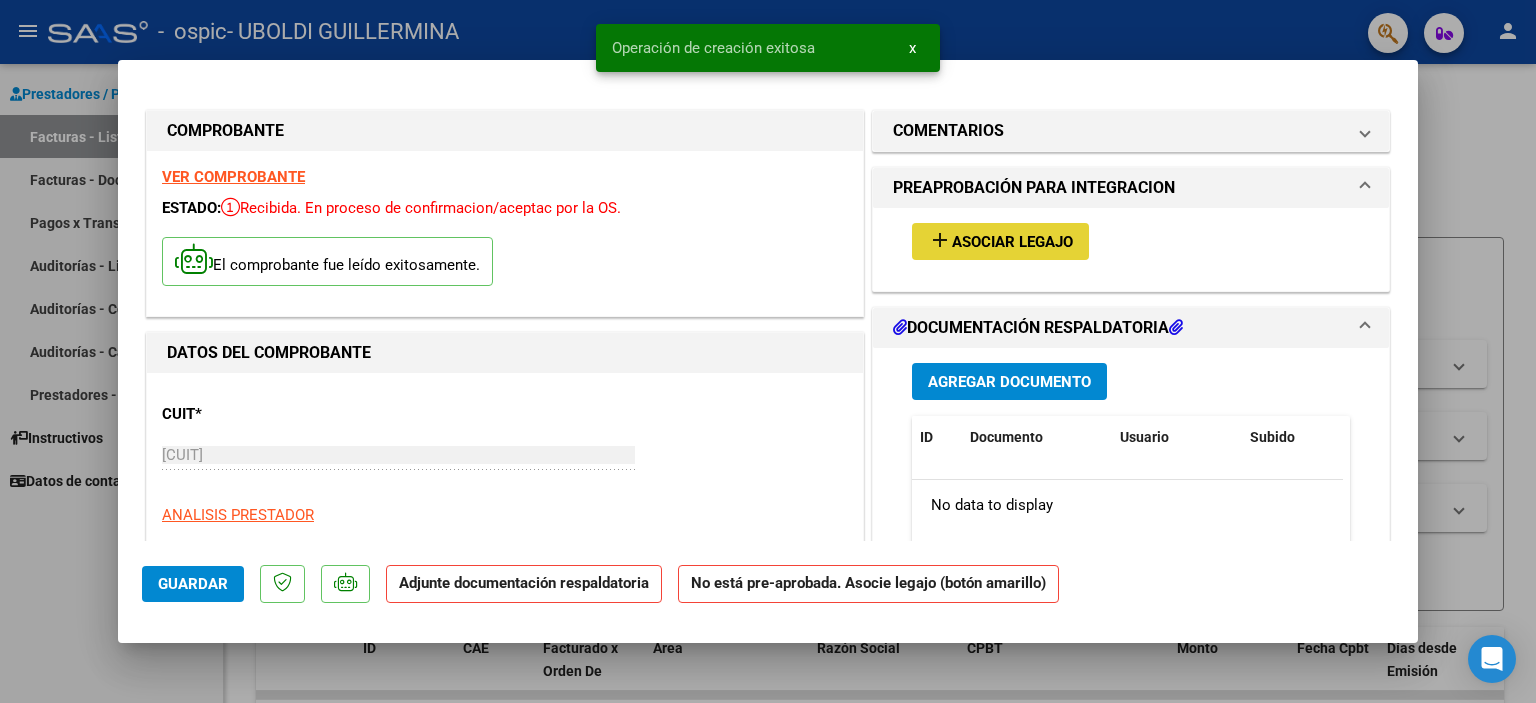 click on "Asociar Legajo" at bounding box center (1012, 242) 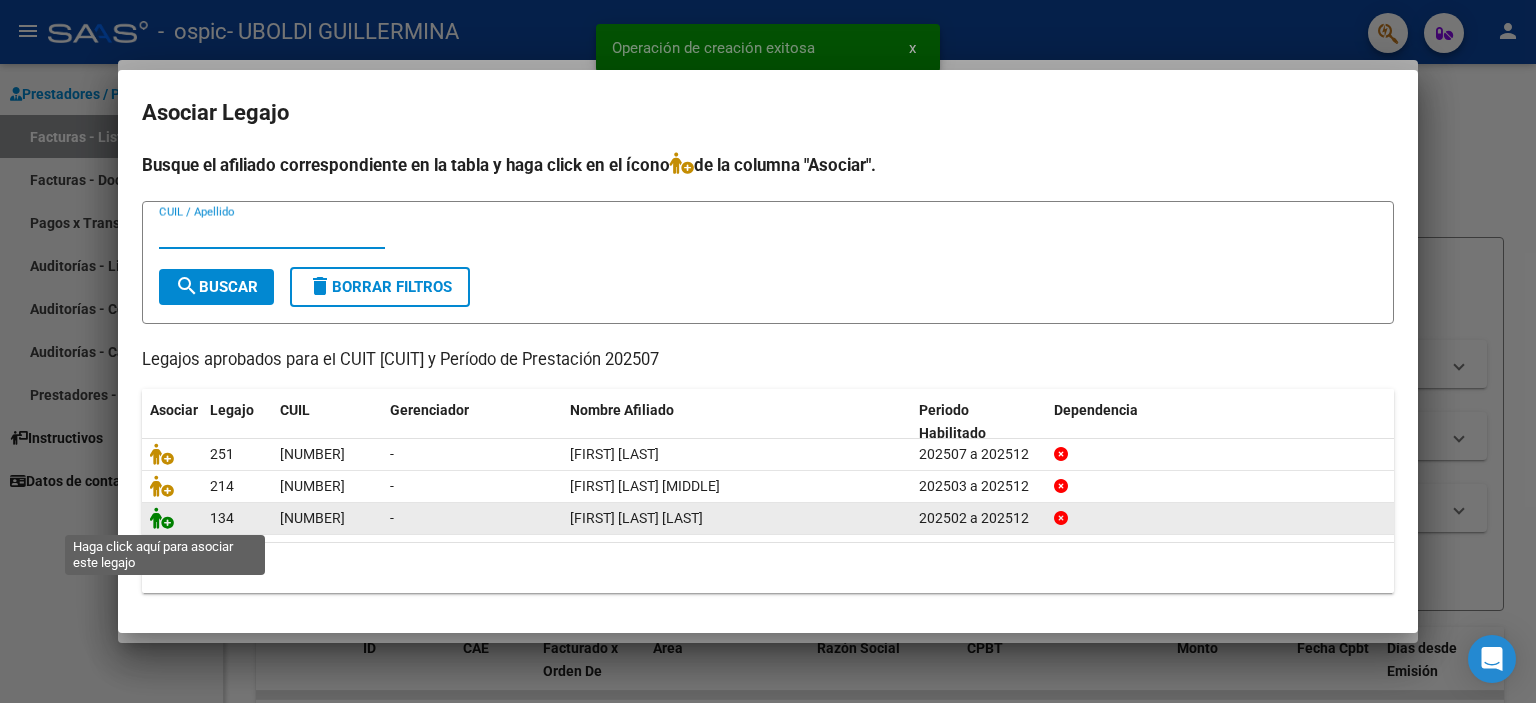 click 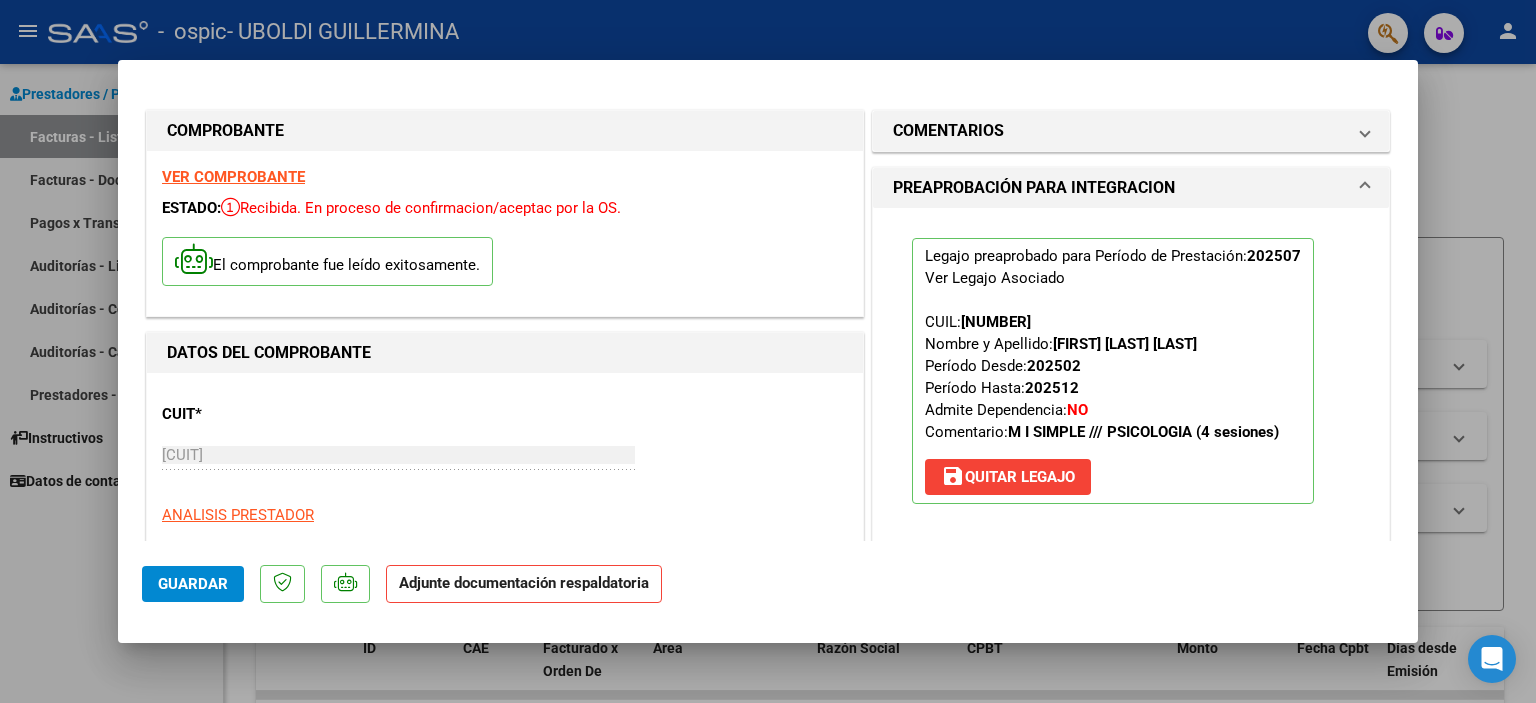 scroll, scrollTop: 300, scrollLeft: 0, axis: vertical 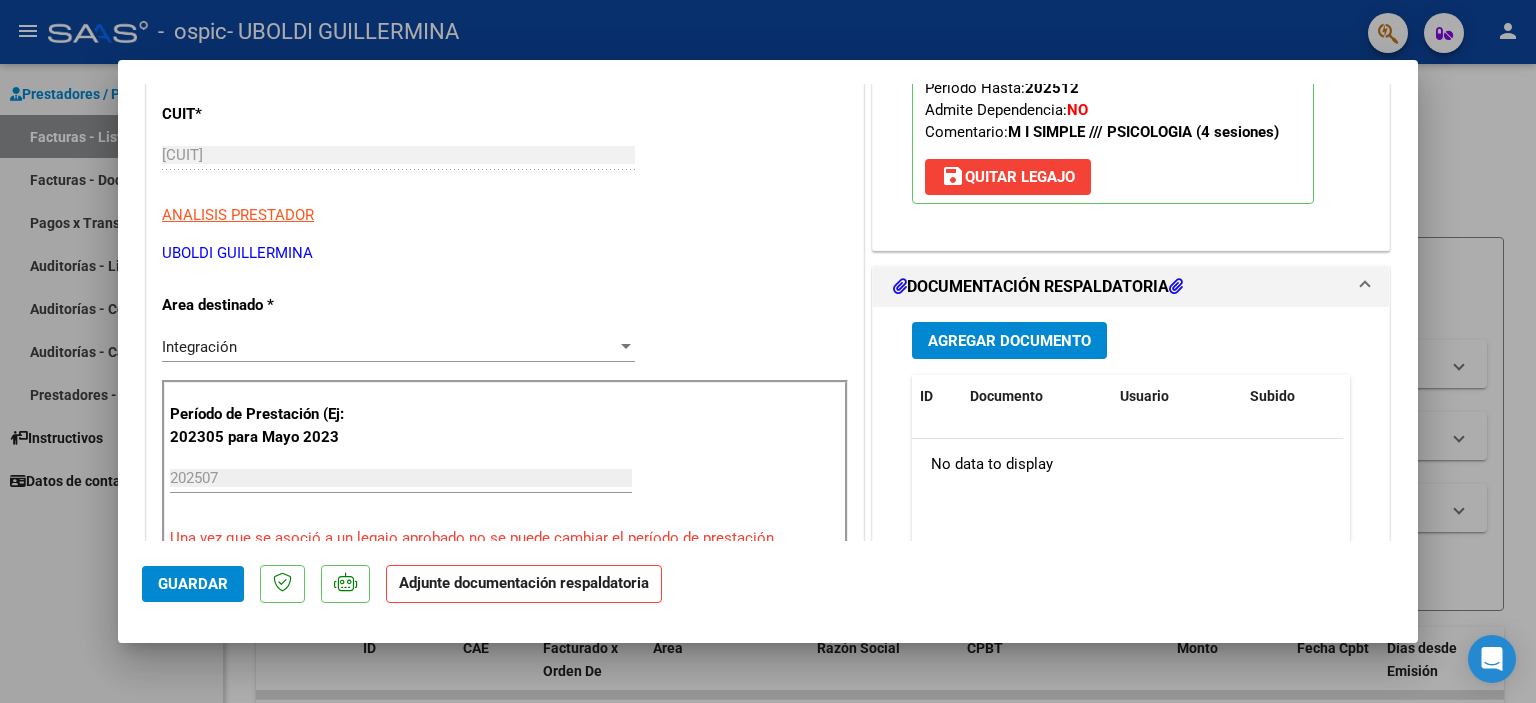 click on "Agregar Documento" at bounding box center (1009, 341) 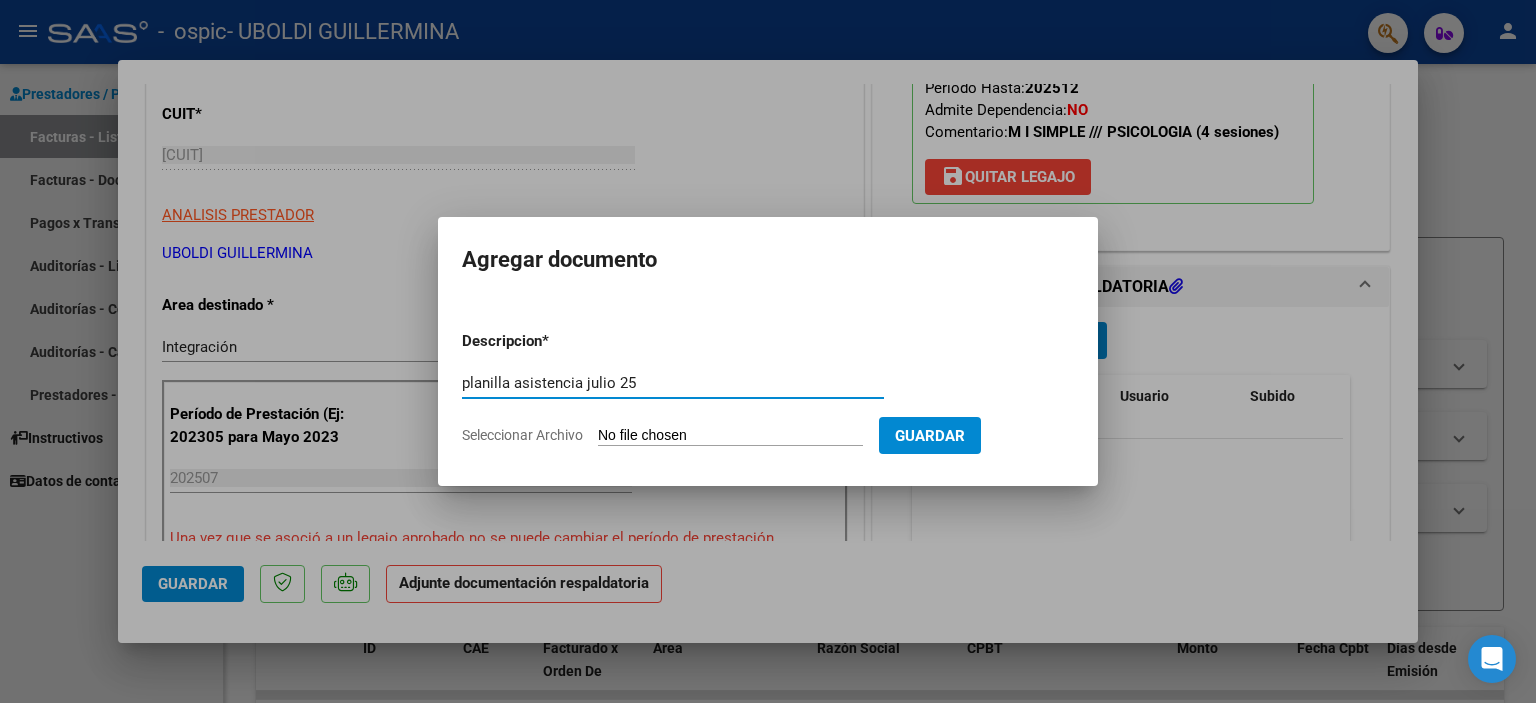 type on "planilla asistencia julio 25" 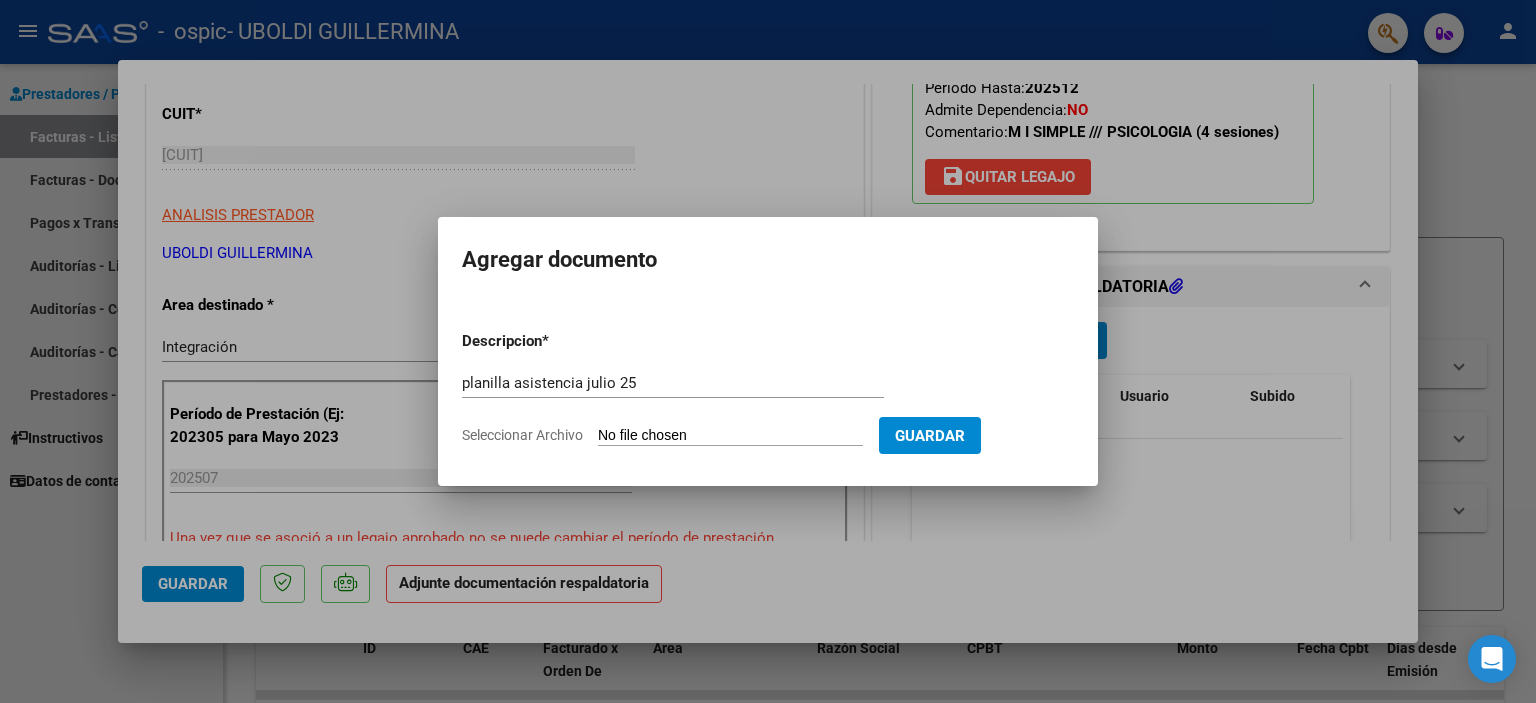 type on "C:\fakepath\planilla asistencia Santiago Aranda julio 25.pdf" 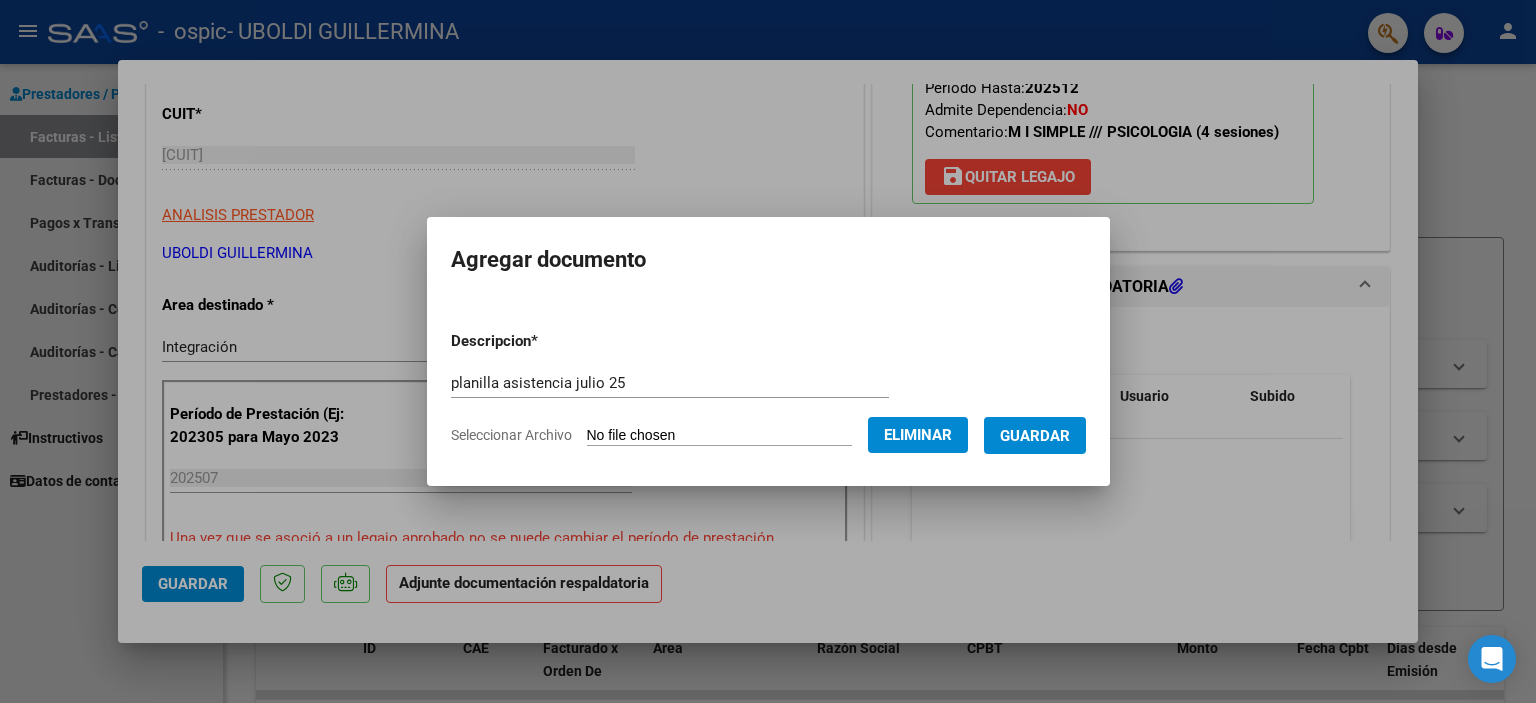 click on "Guardar" at bounding box center (1035, 436) 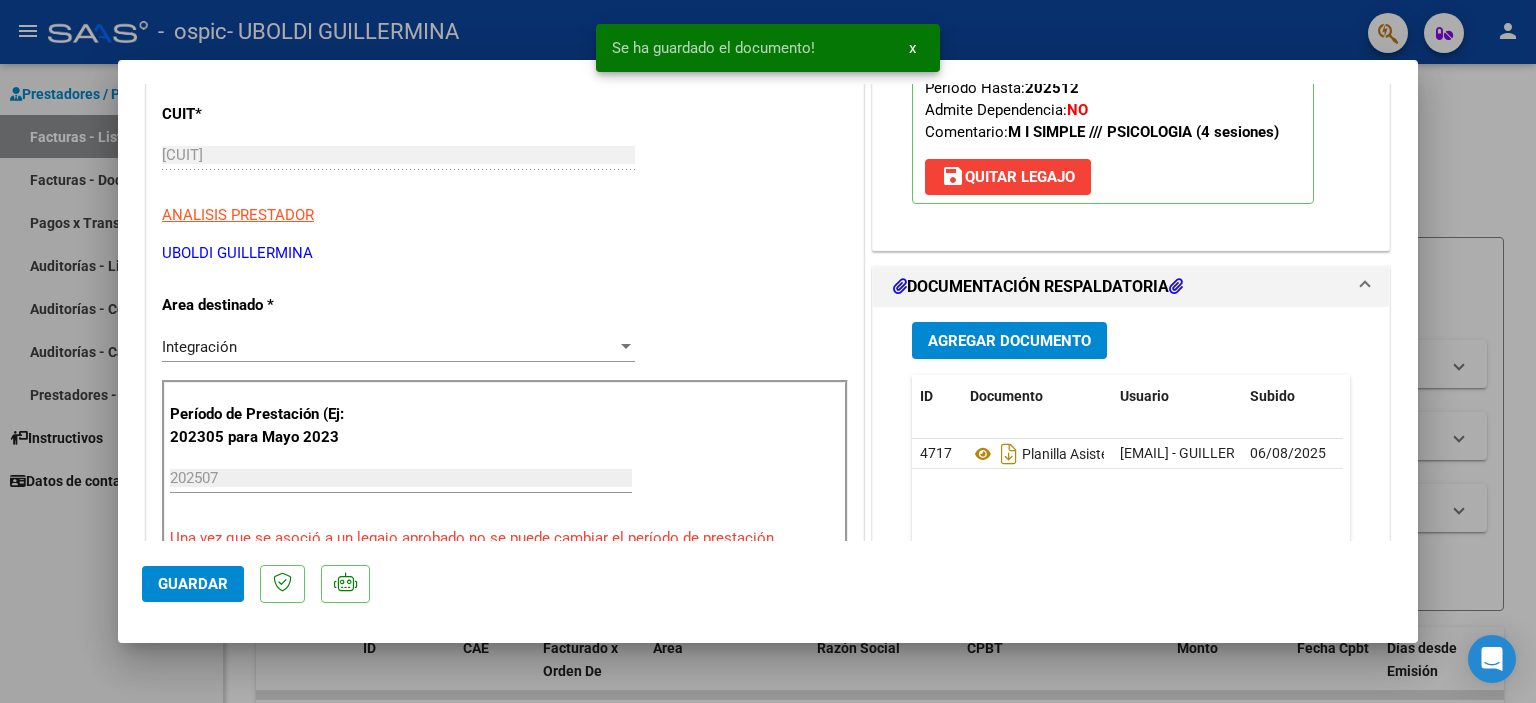 click at bounding box center [768, 351] 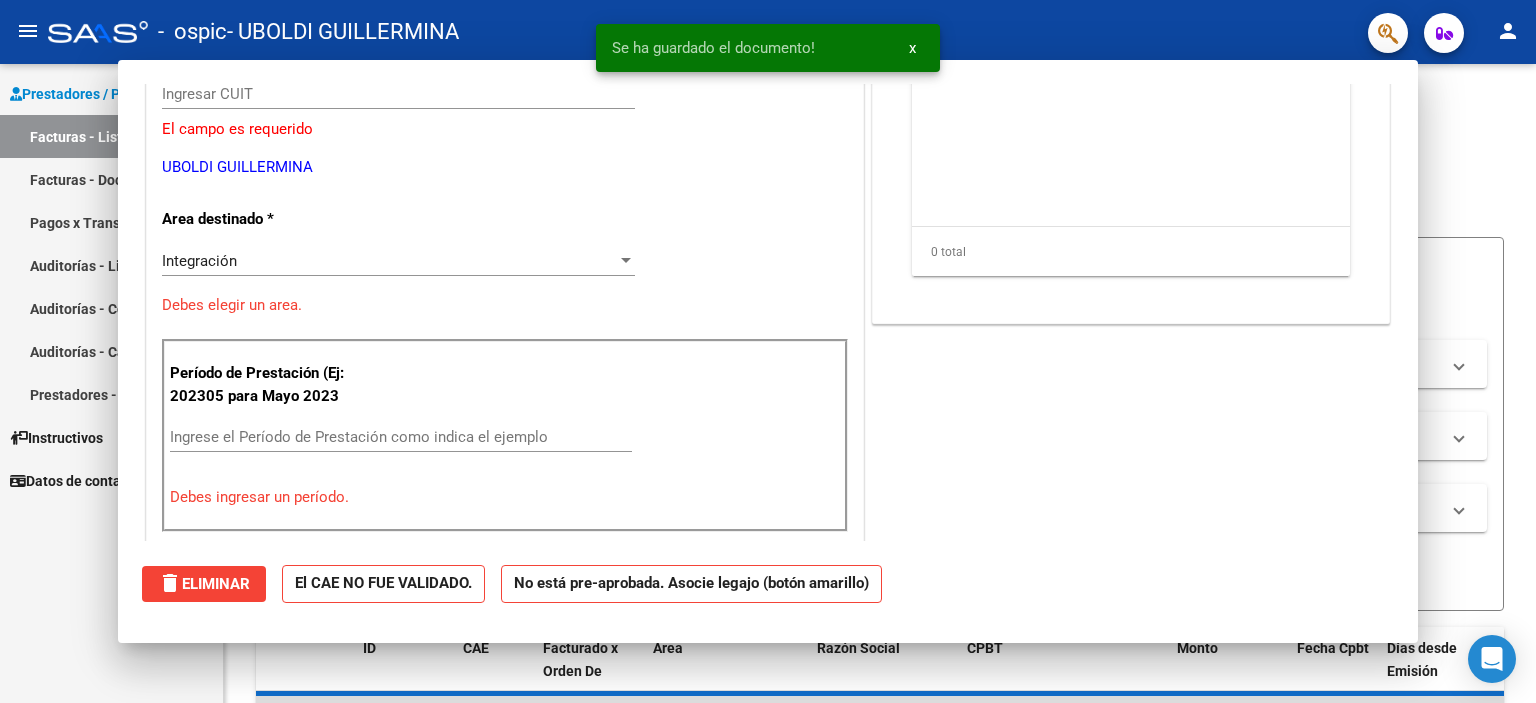 scroll, scrollTop: 239, scrollLeft: 0, axis: vertical 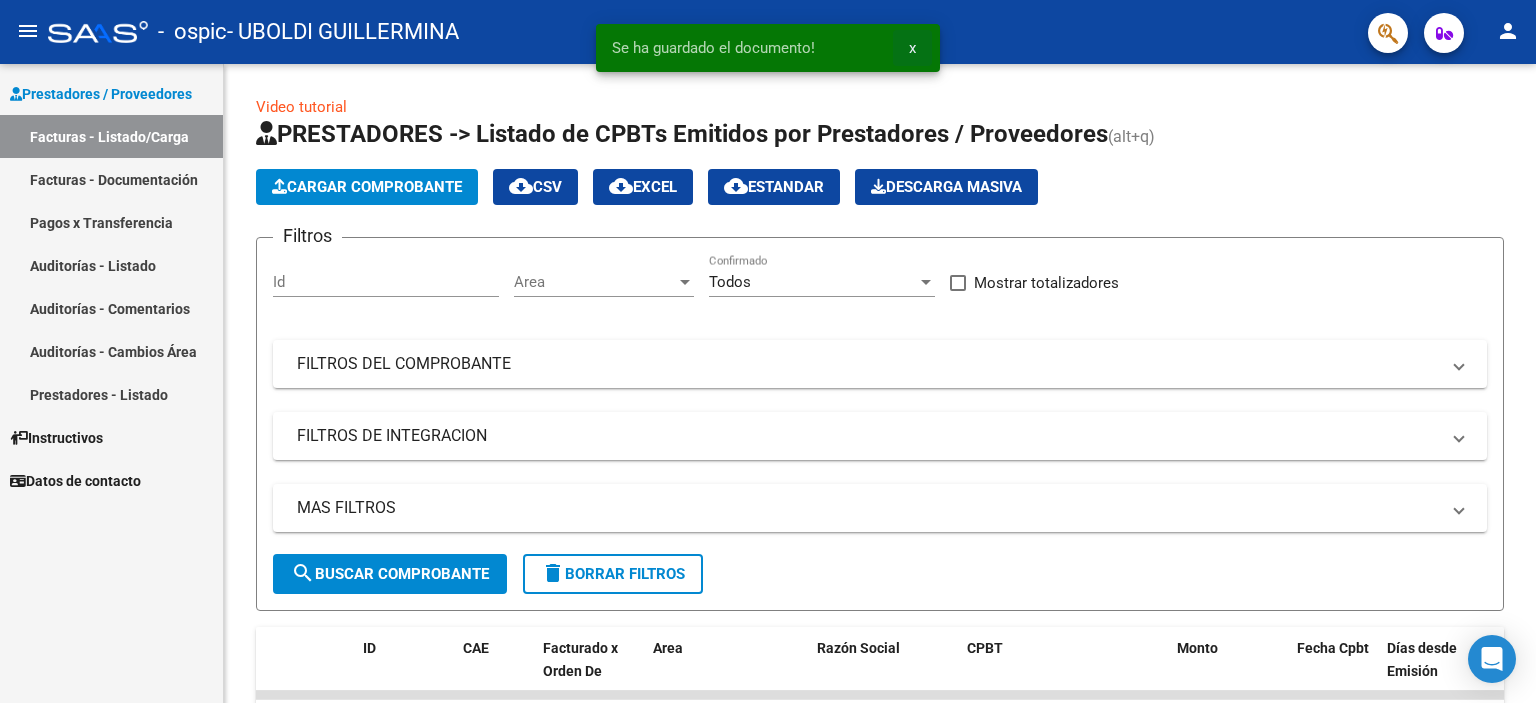 click on "x" at bounding box center [912, 48] 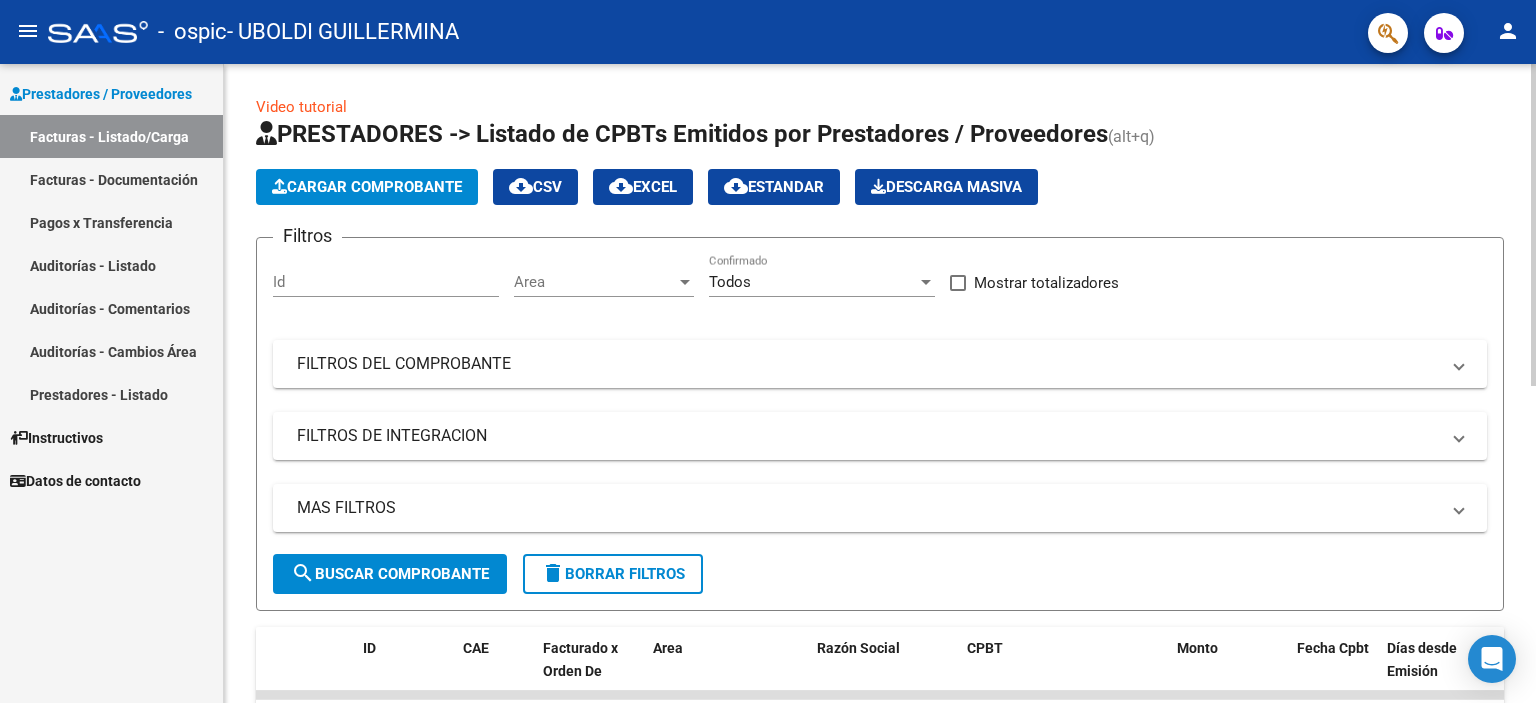 click on "Cargar Comprobante" 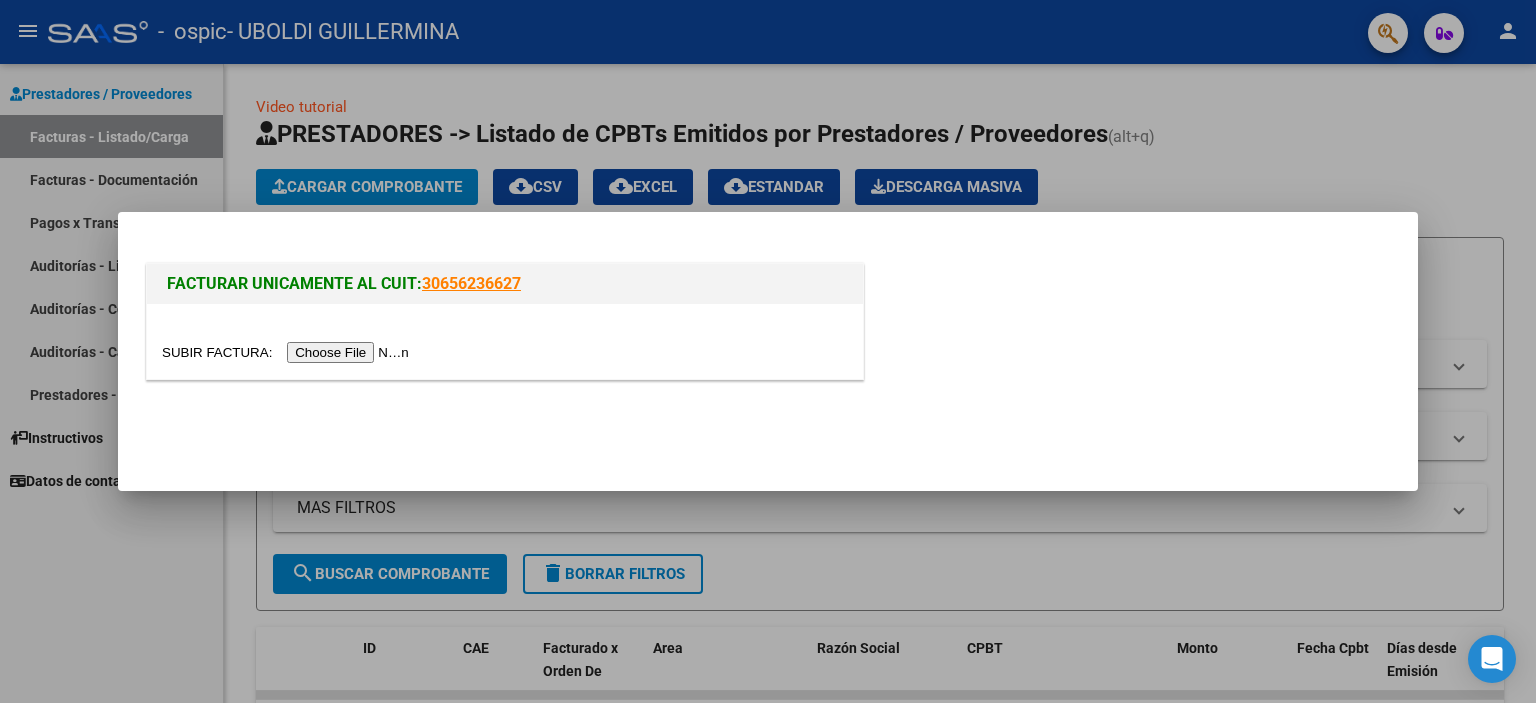 click at bounding box center (288, 352) 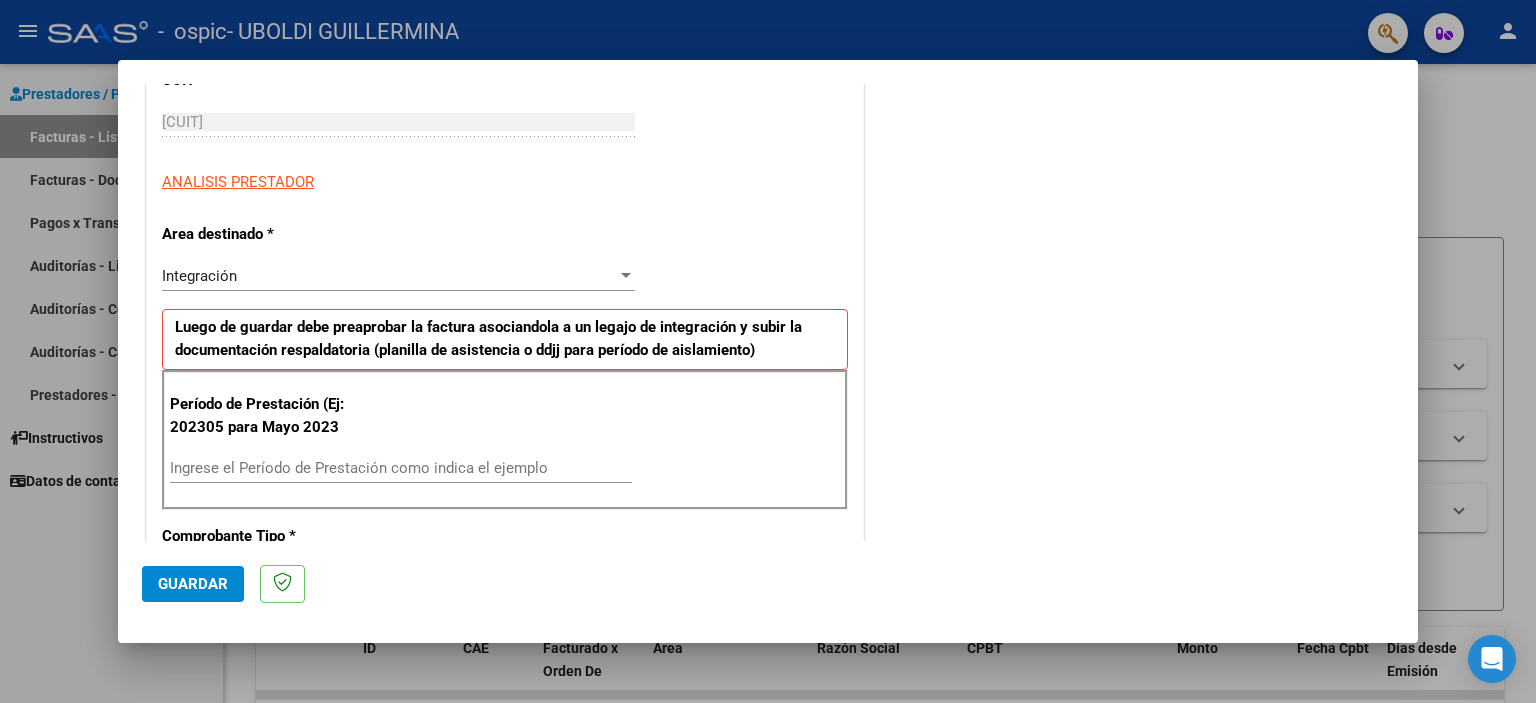 scroll, scrollTop: 400, scrollLeft: 0, axis: vertical 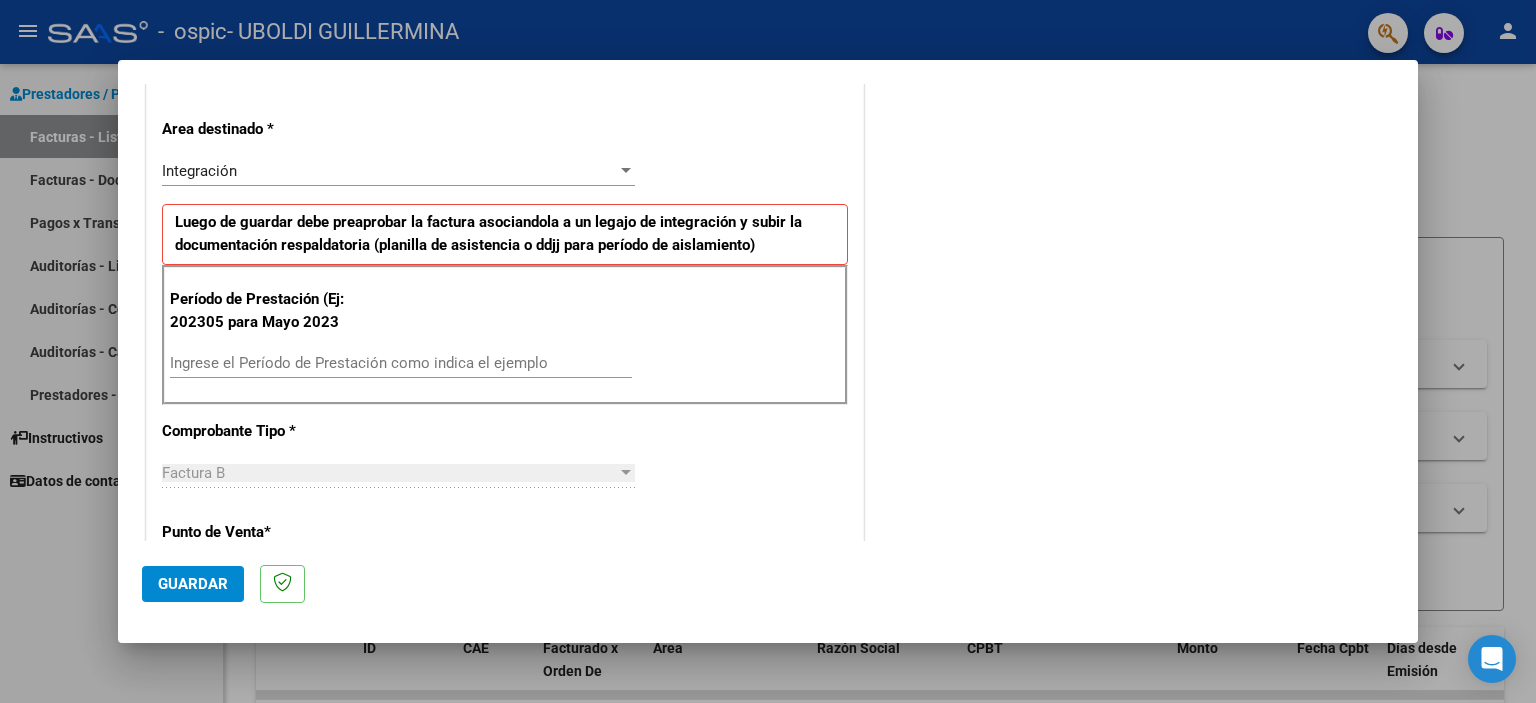 click on "Ingrese el Período de Prestación como indica el ejemplo" at bounding box center [401, 363] 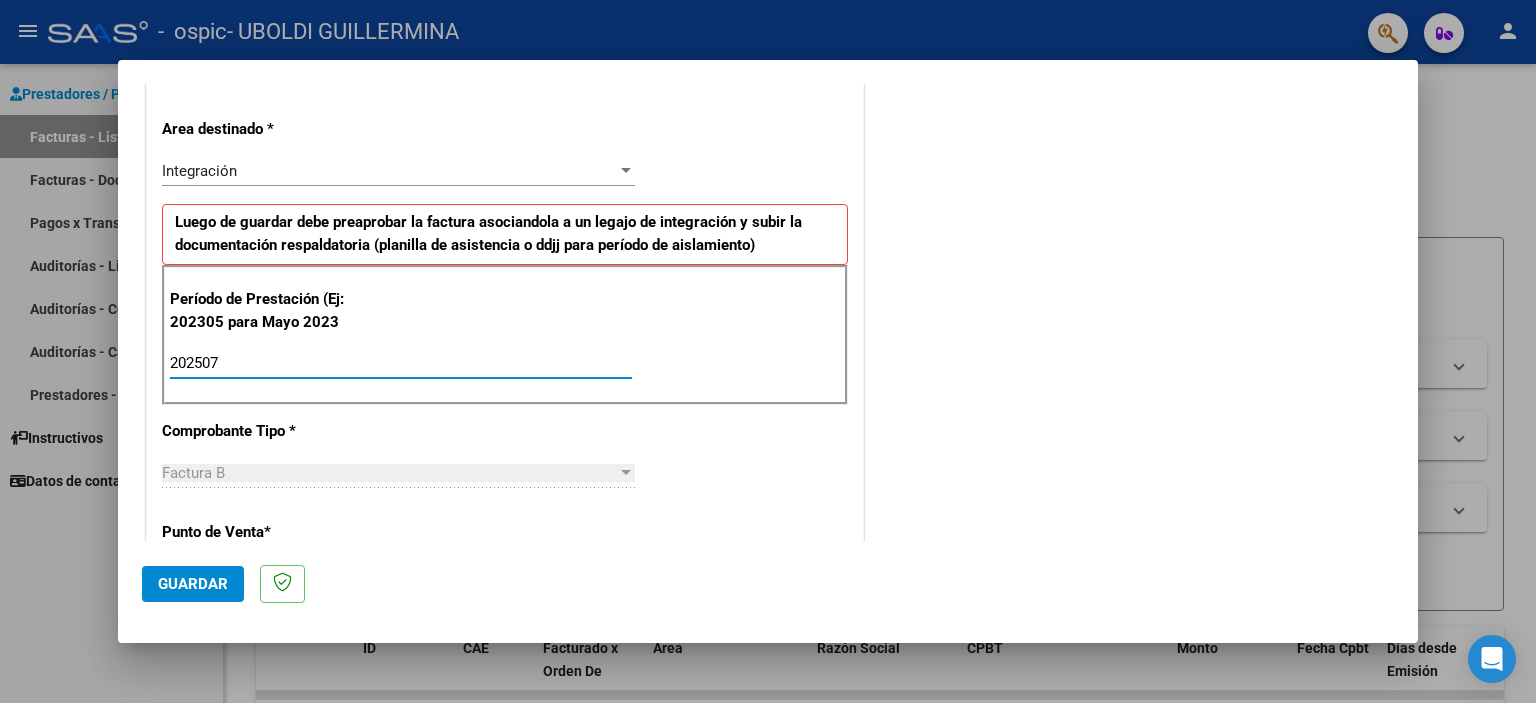 type on "202507" 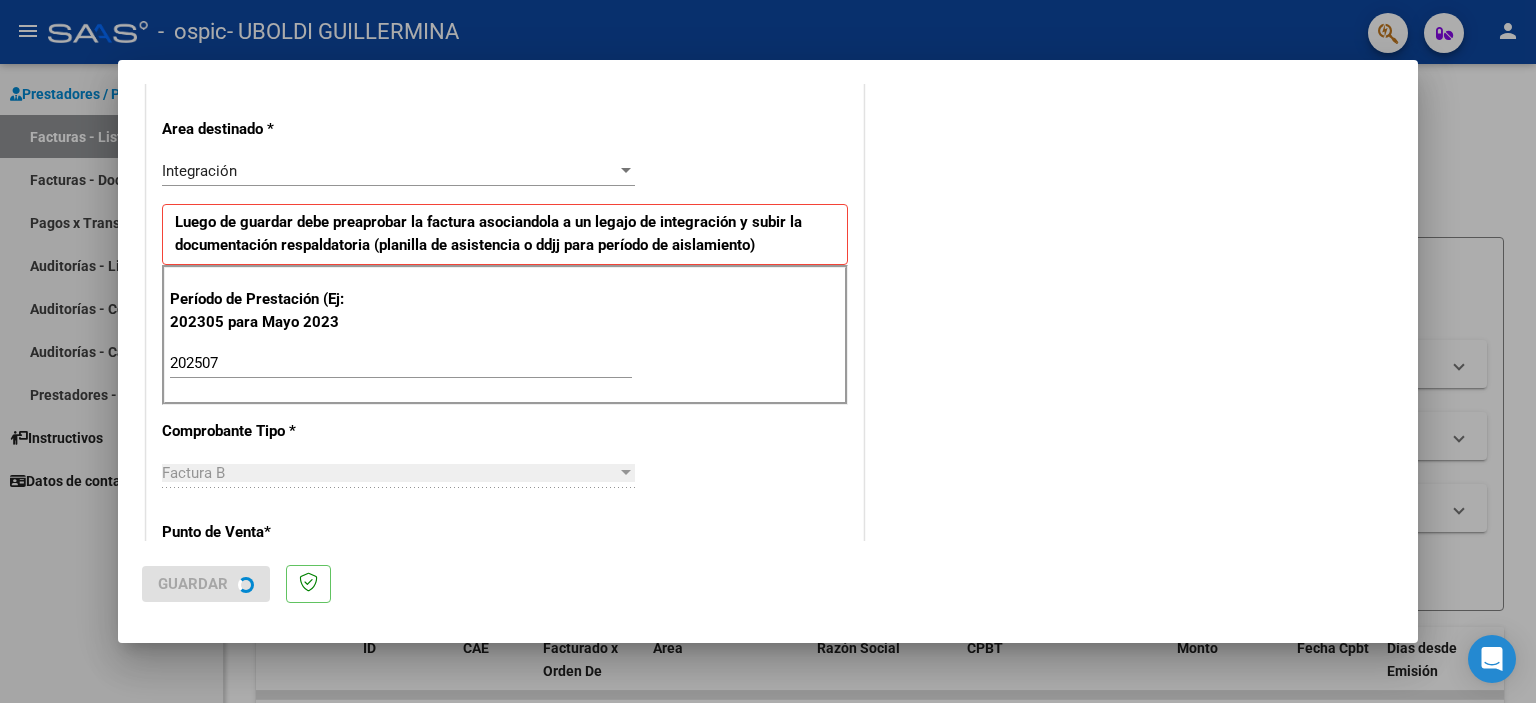 scroll, scrollTop: 0, scrollLeft: 0, axis: both 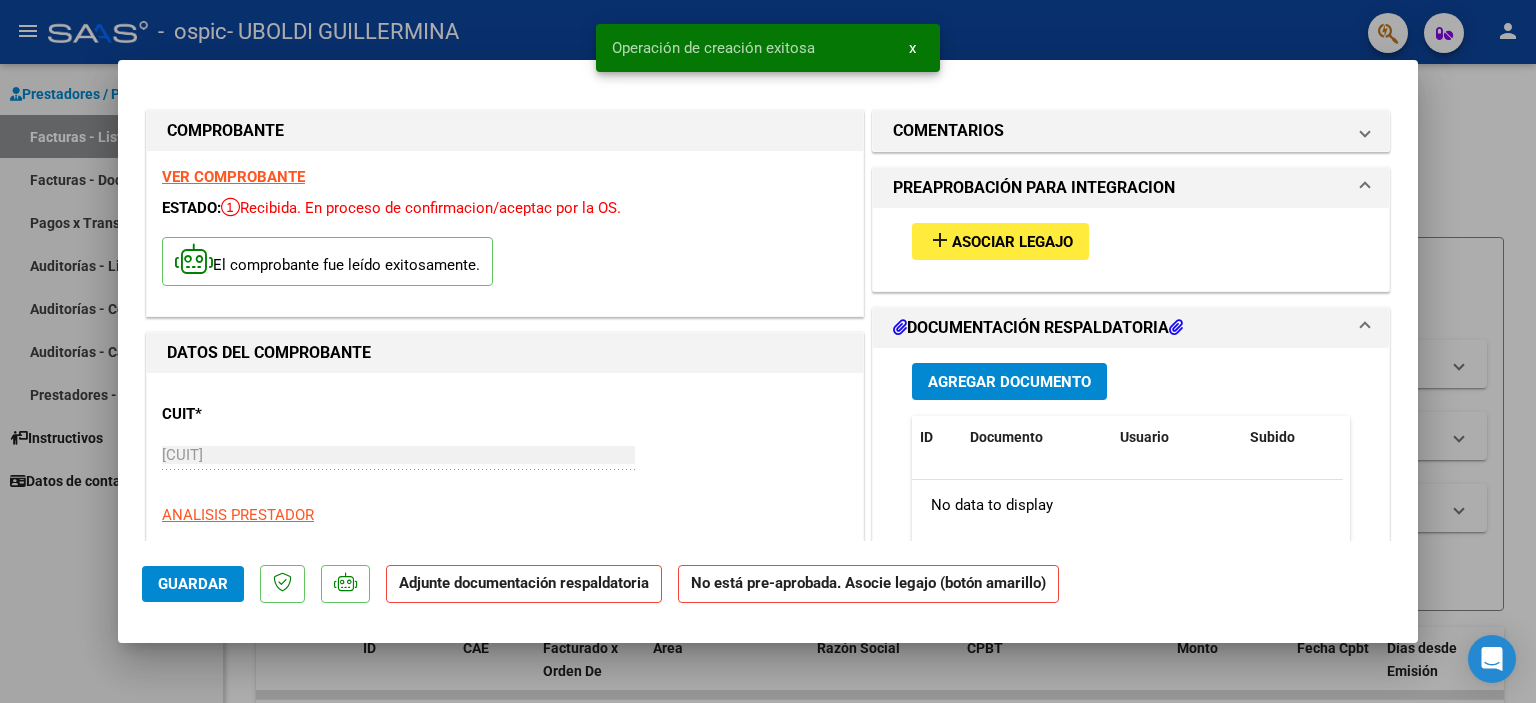 click on "Asociar Legajo" at bounding box center (1012, 242) 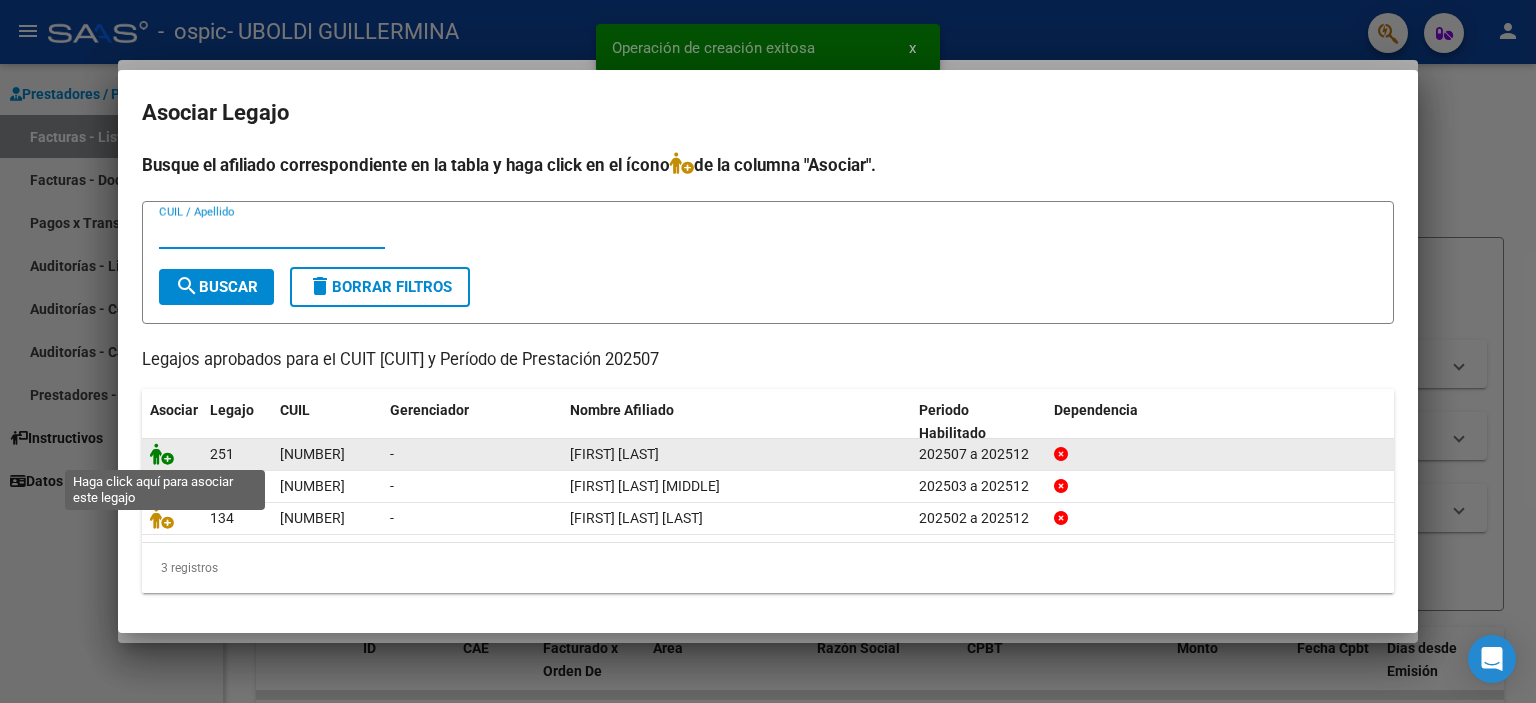 click 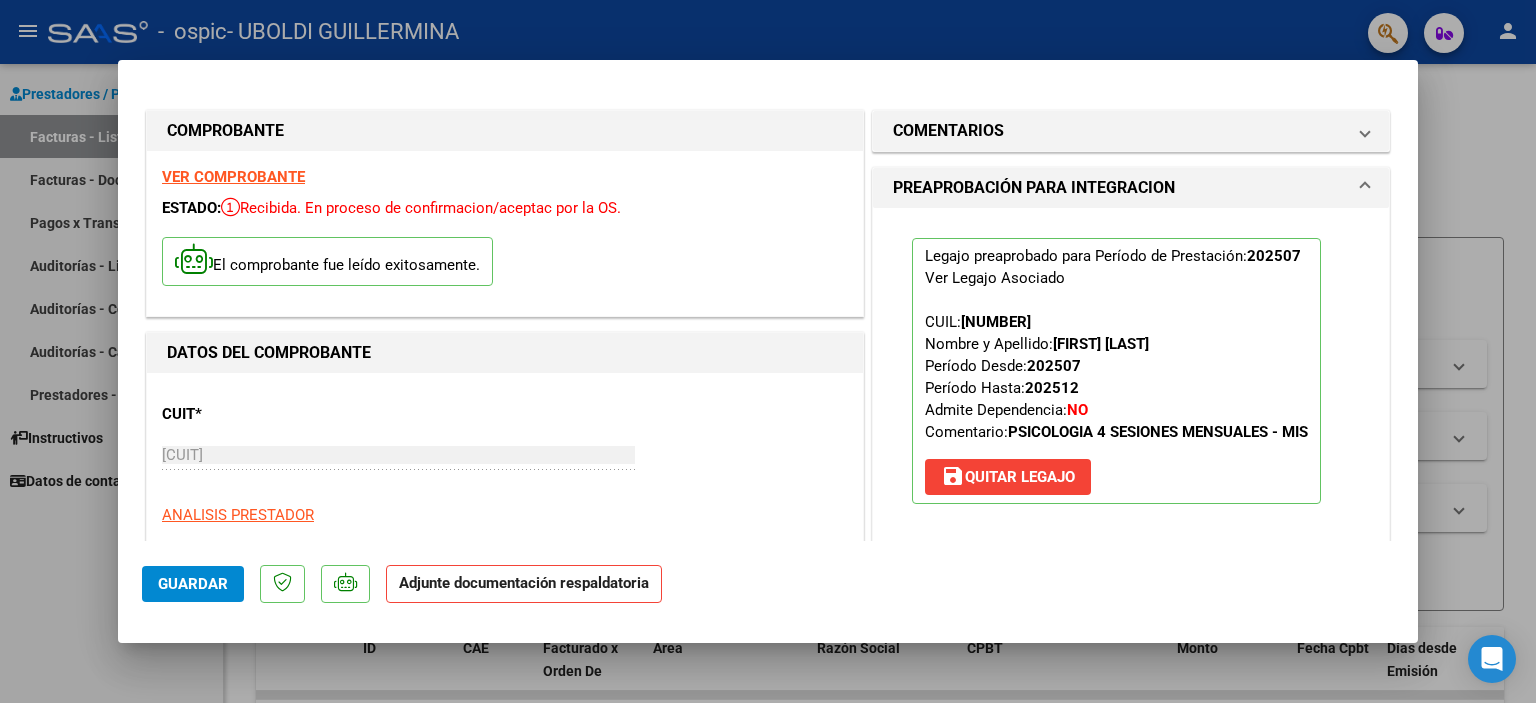 scroll, scrollTop: 300, scrollLeft: 0, axis: vertical 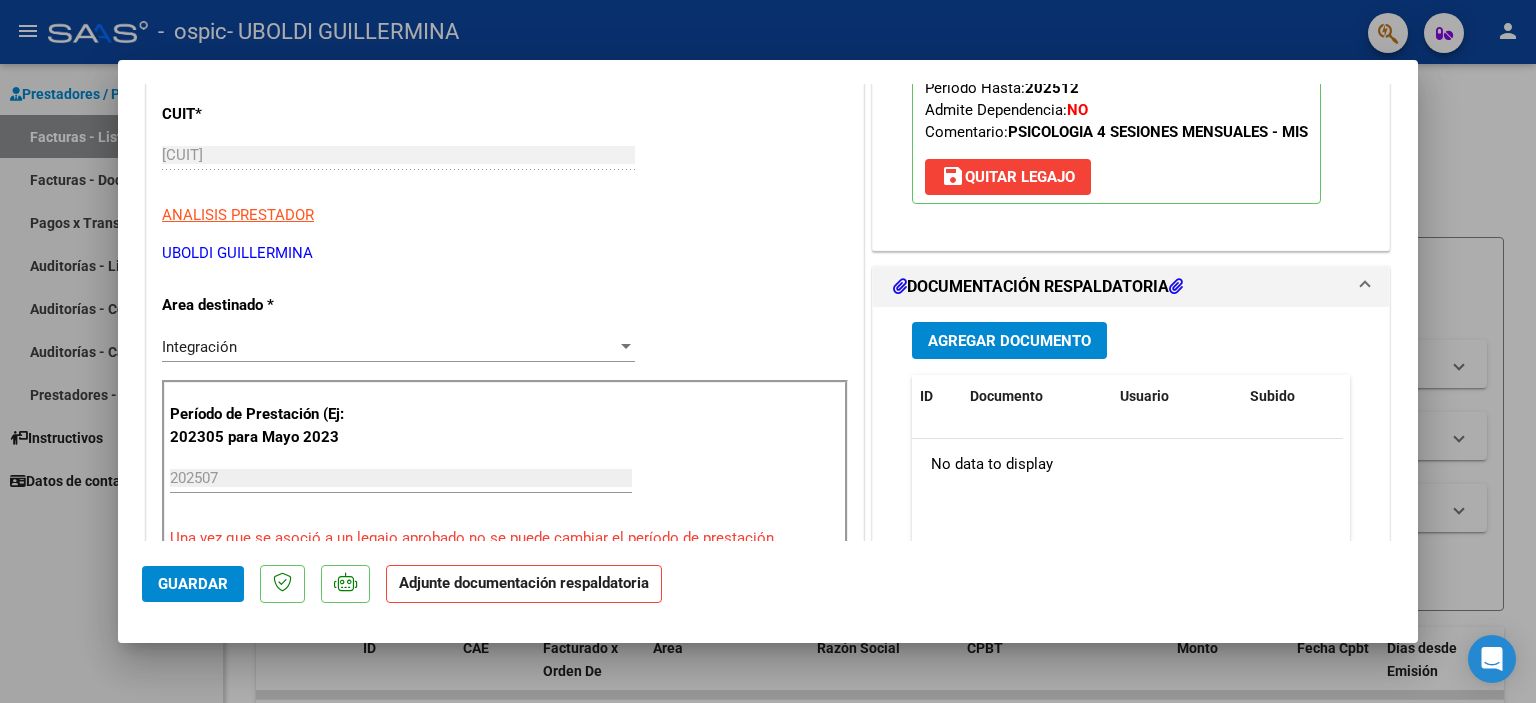 click on "Agregar Documento" at bounding box center (1009, 341) 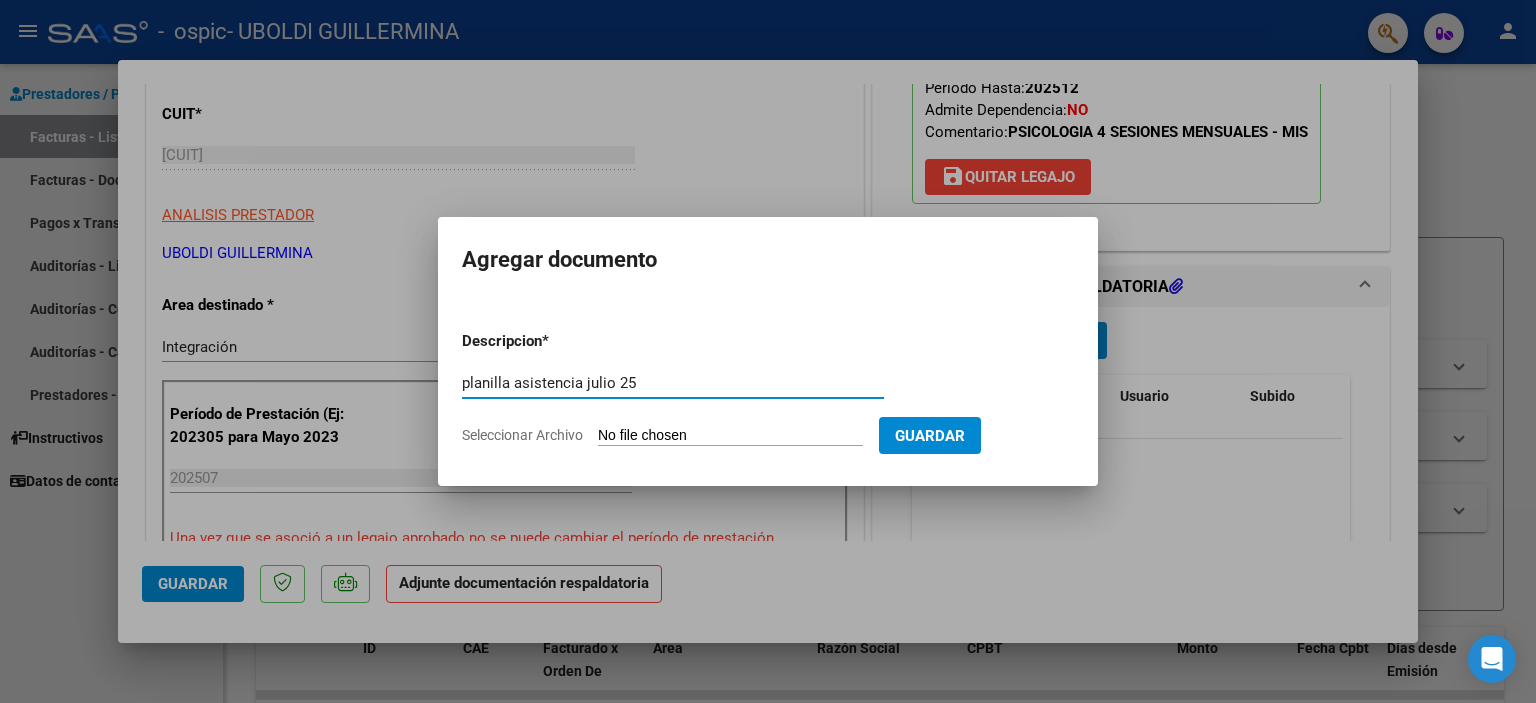 type on "planilla asistencia julio 25" 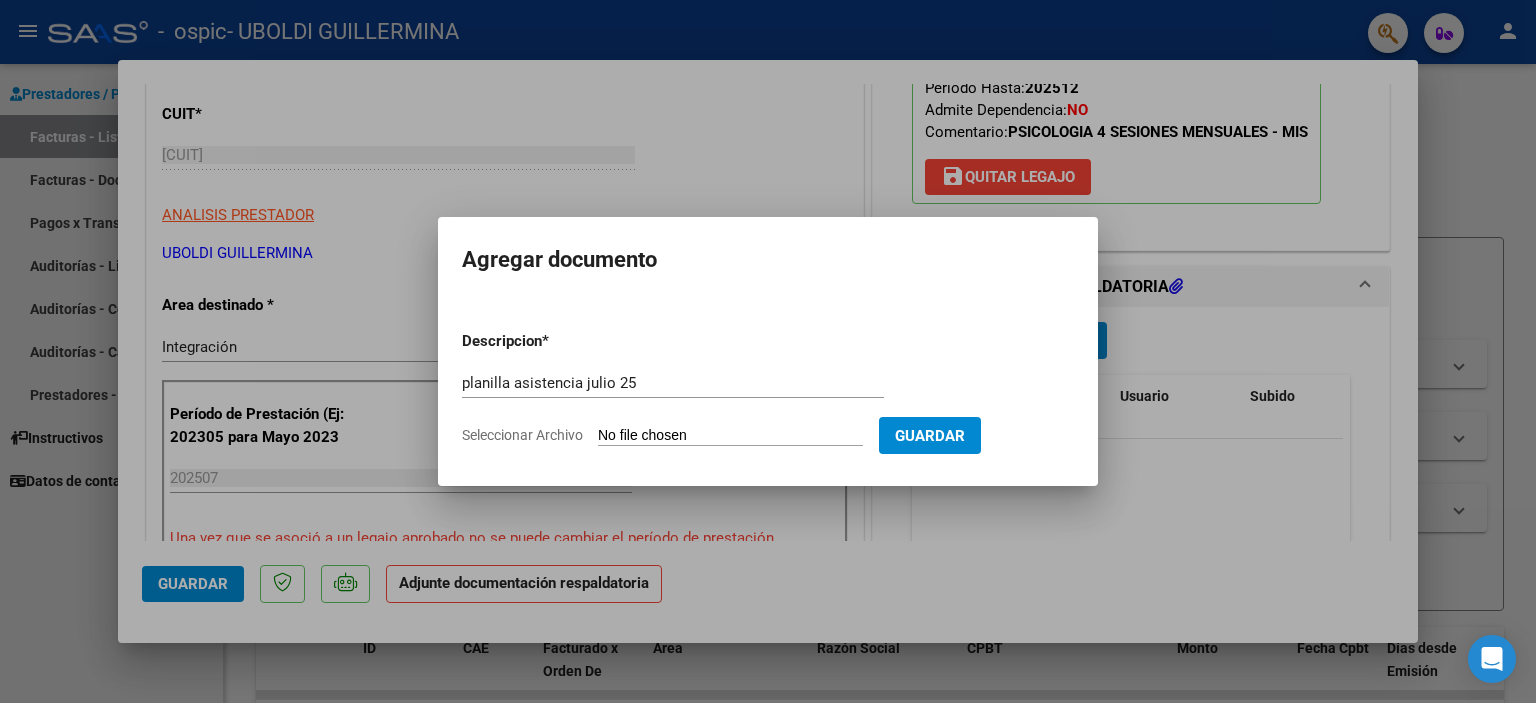 type on "C:\fakepath\planilla asistencia santino romero jul 25.pdf" 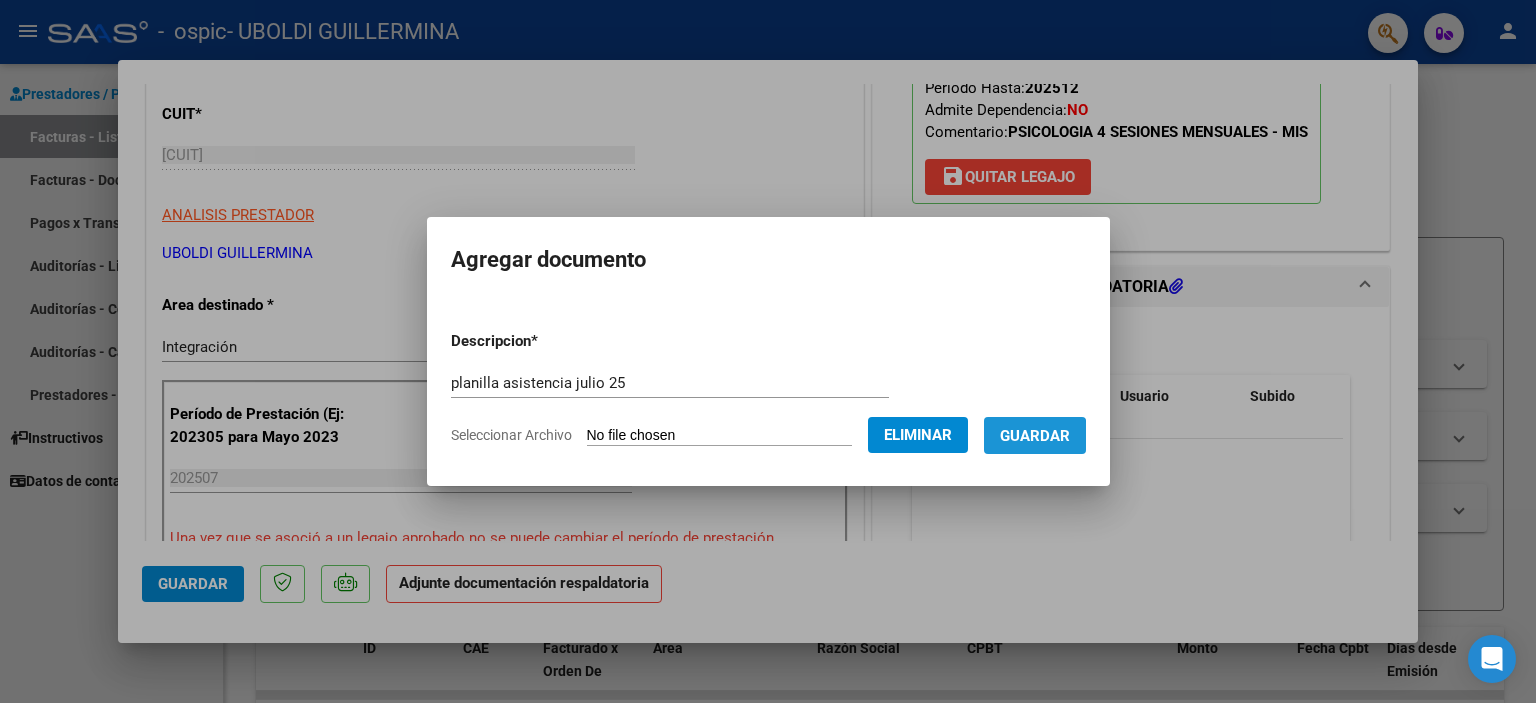 click on "Guardar" at bounding box center (1035, 436) 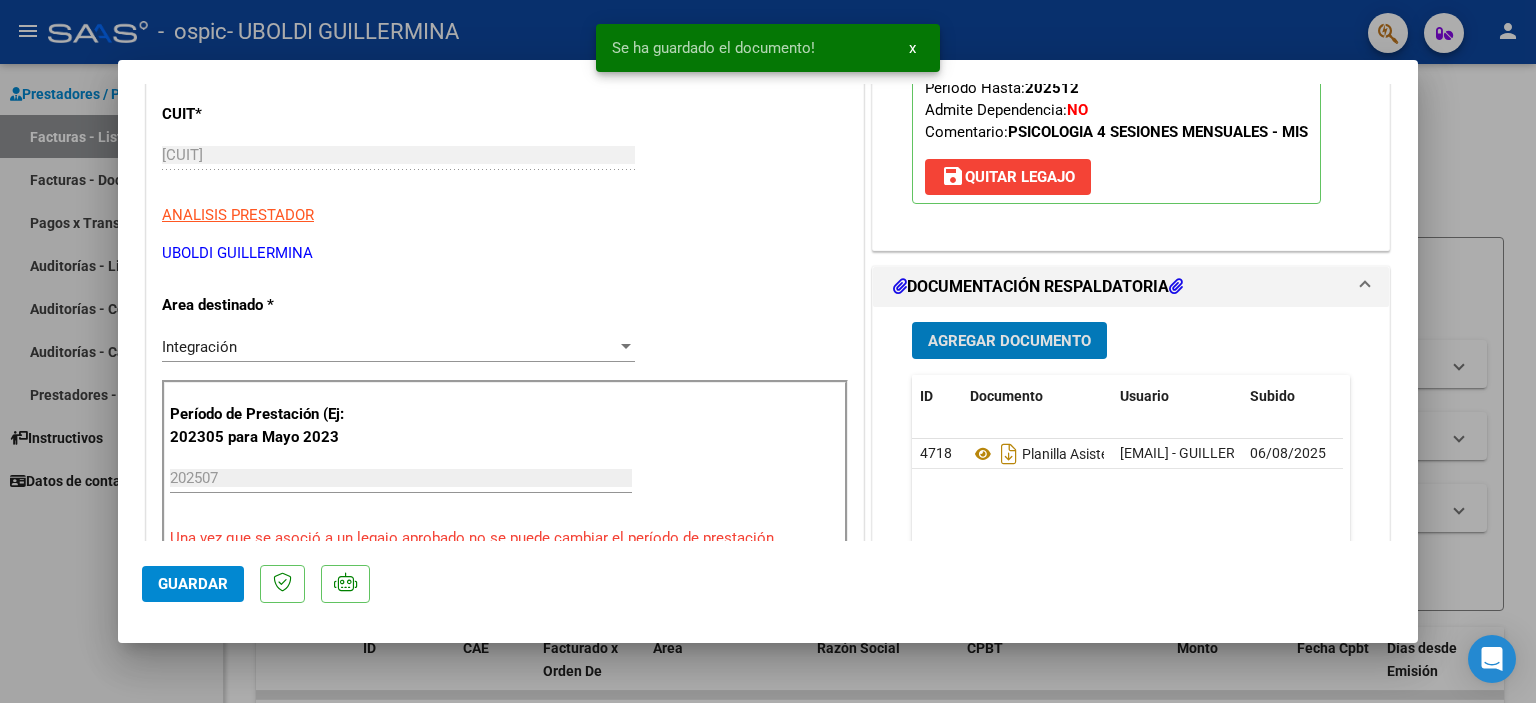 click at bounding box center [768, 351] 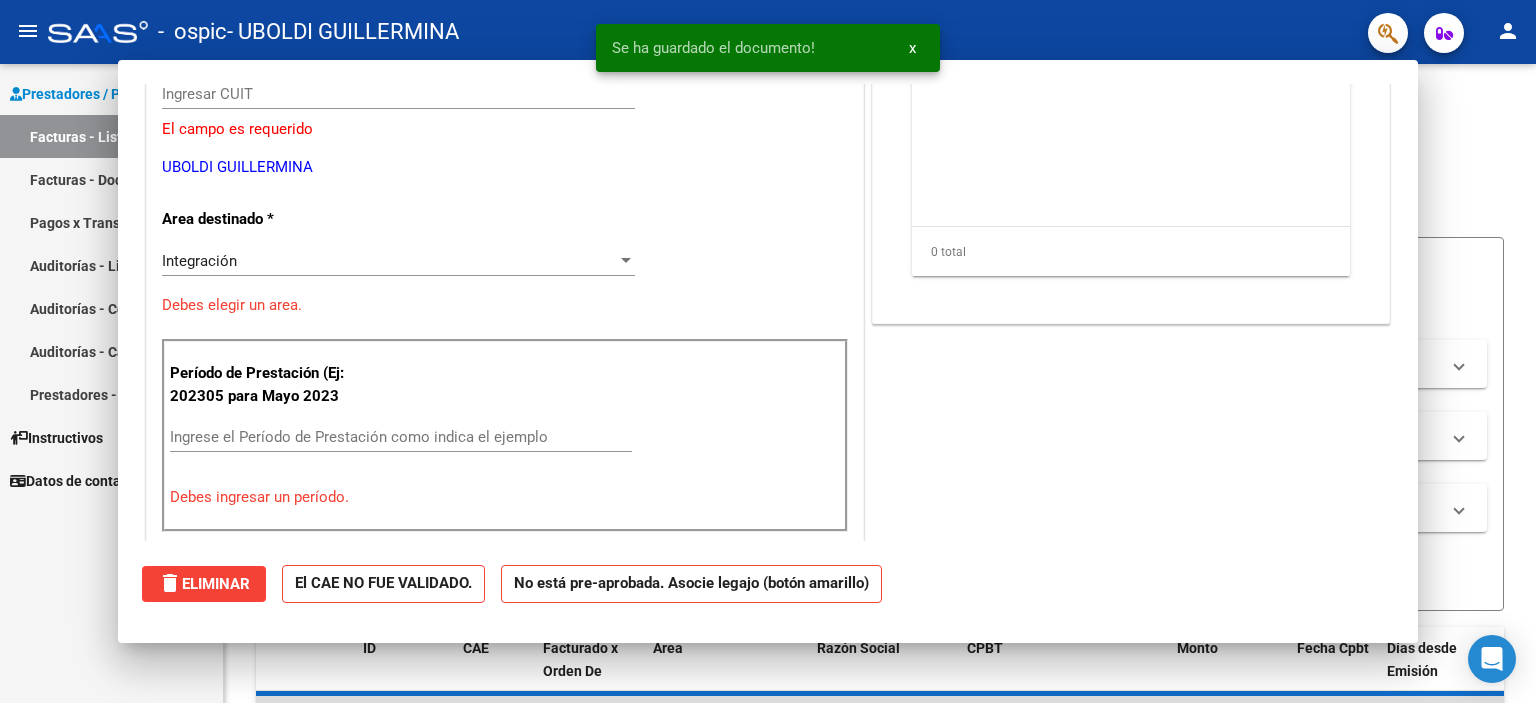 scroll, scrollTop: 0, scrollLeft: 0, axis: both 